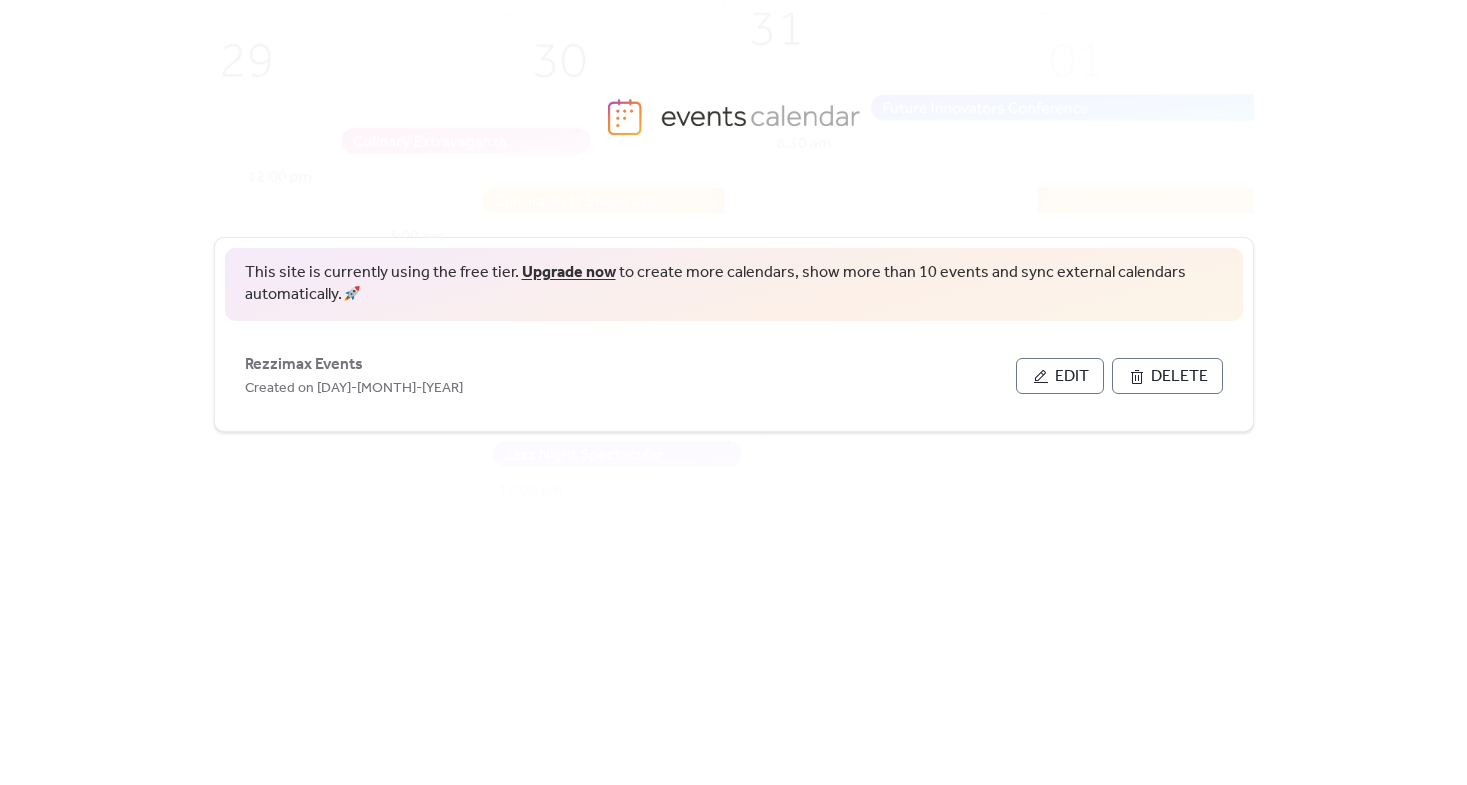 scroll, scrollTop: 0, scrollLeft: 0, axis: both 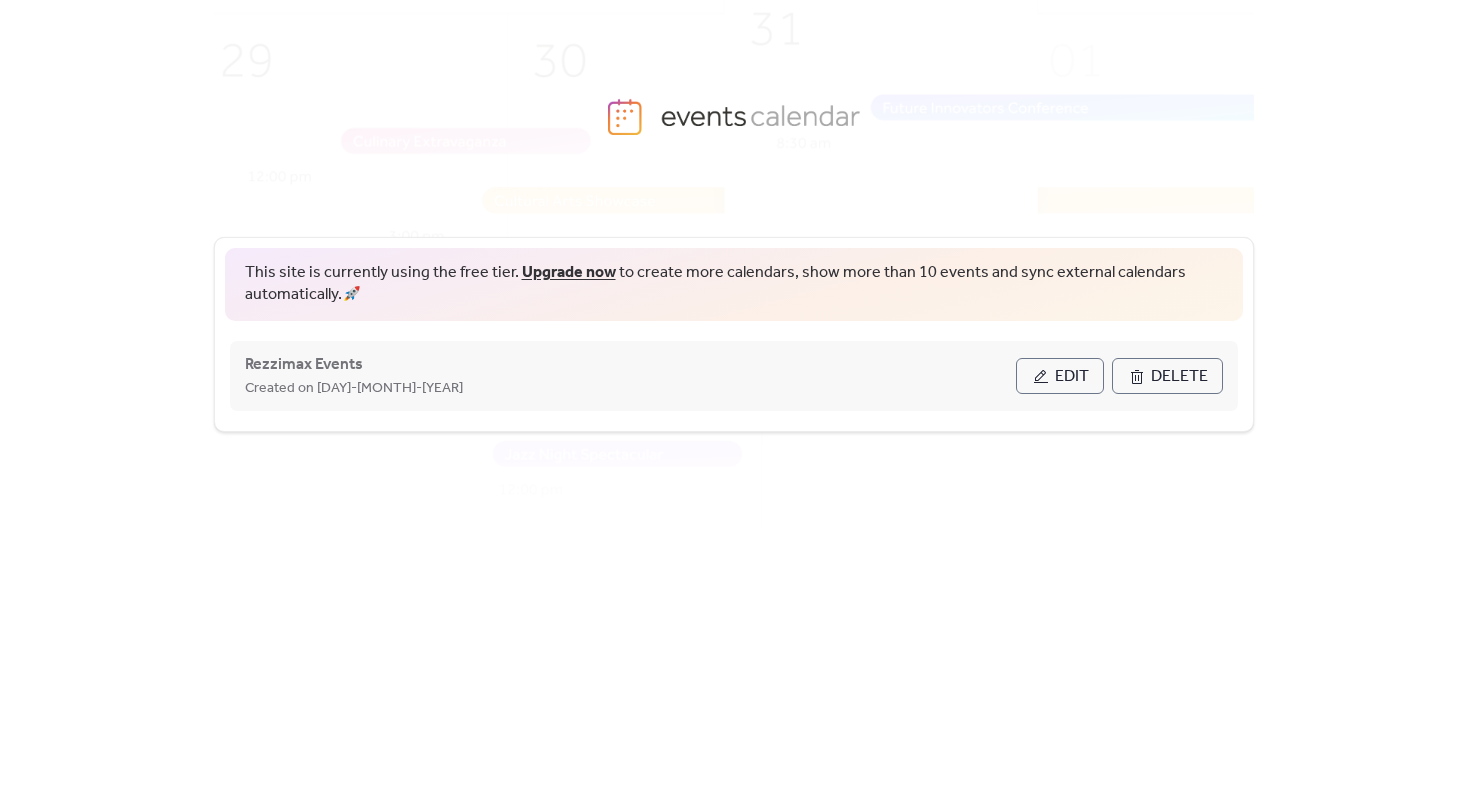 click on "Edit" at bounding box center [1060, 376] 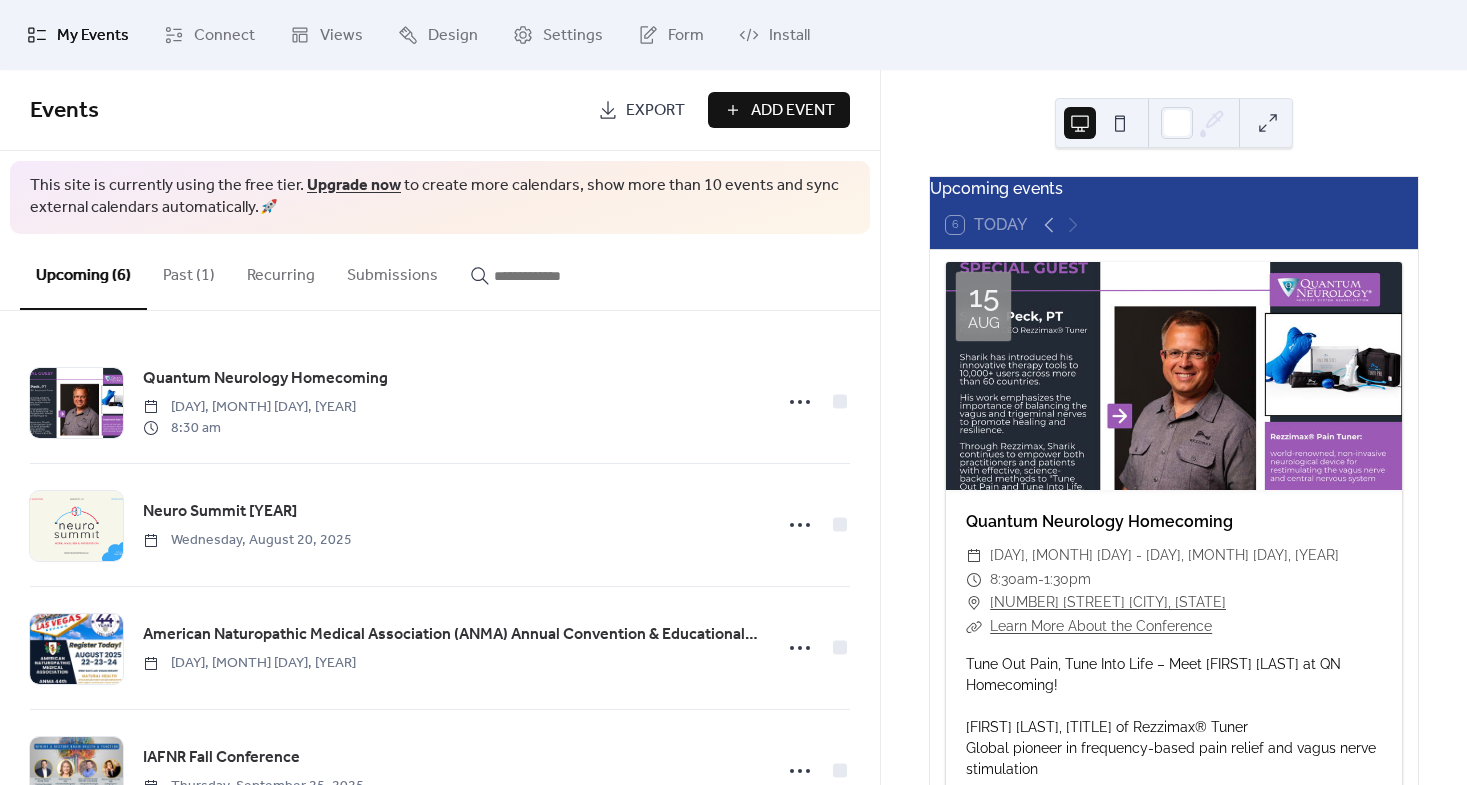 click on "Add Event" at bounding box center [793, 111] 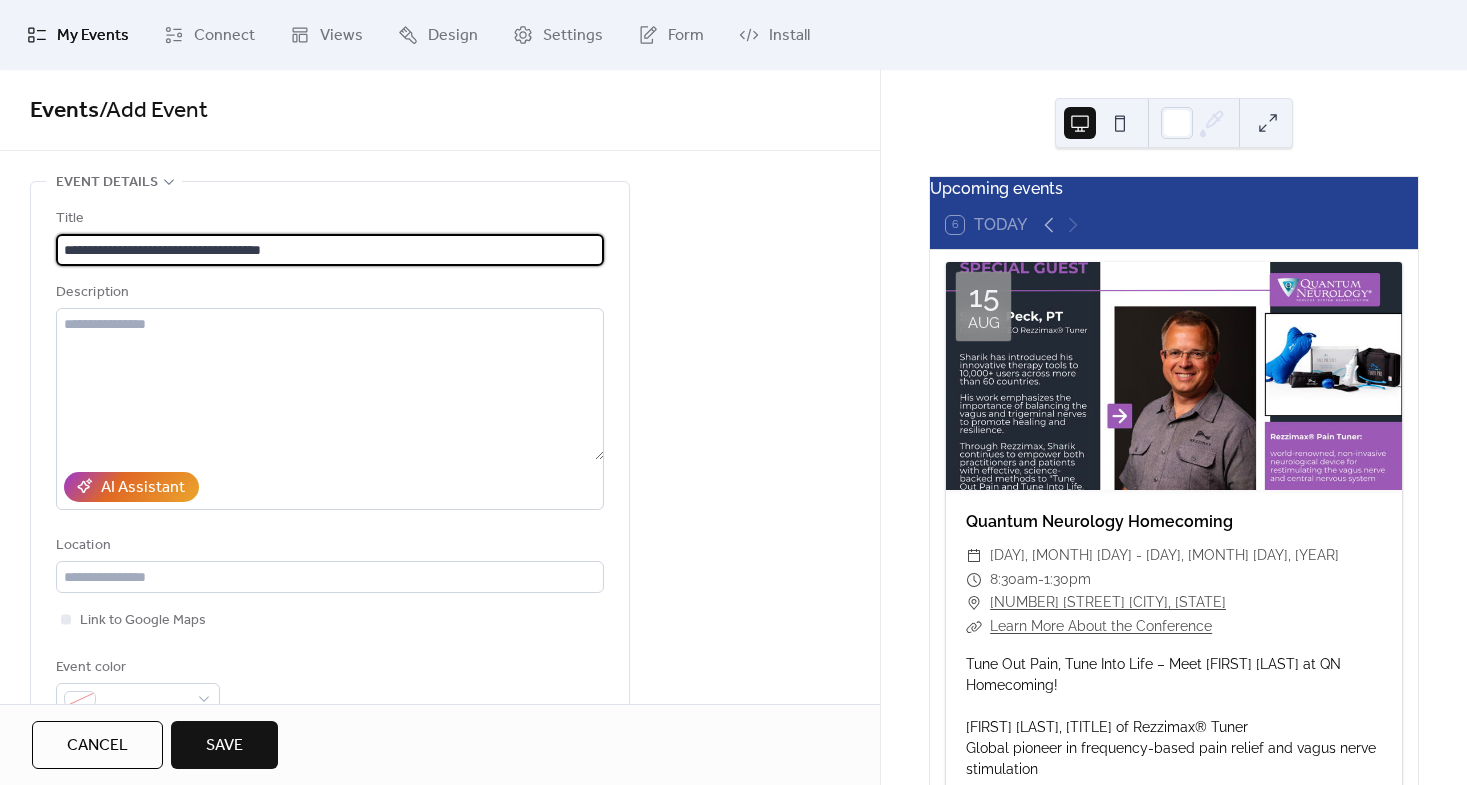 drag, startPoint x: 286, startPoint y: 249, endPoint x: 235, endPoint y: 247, distance: 51.0392 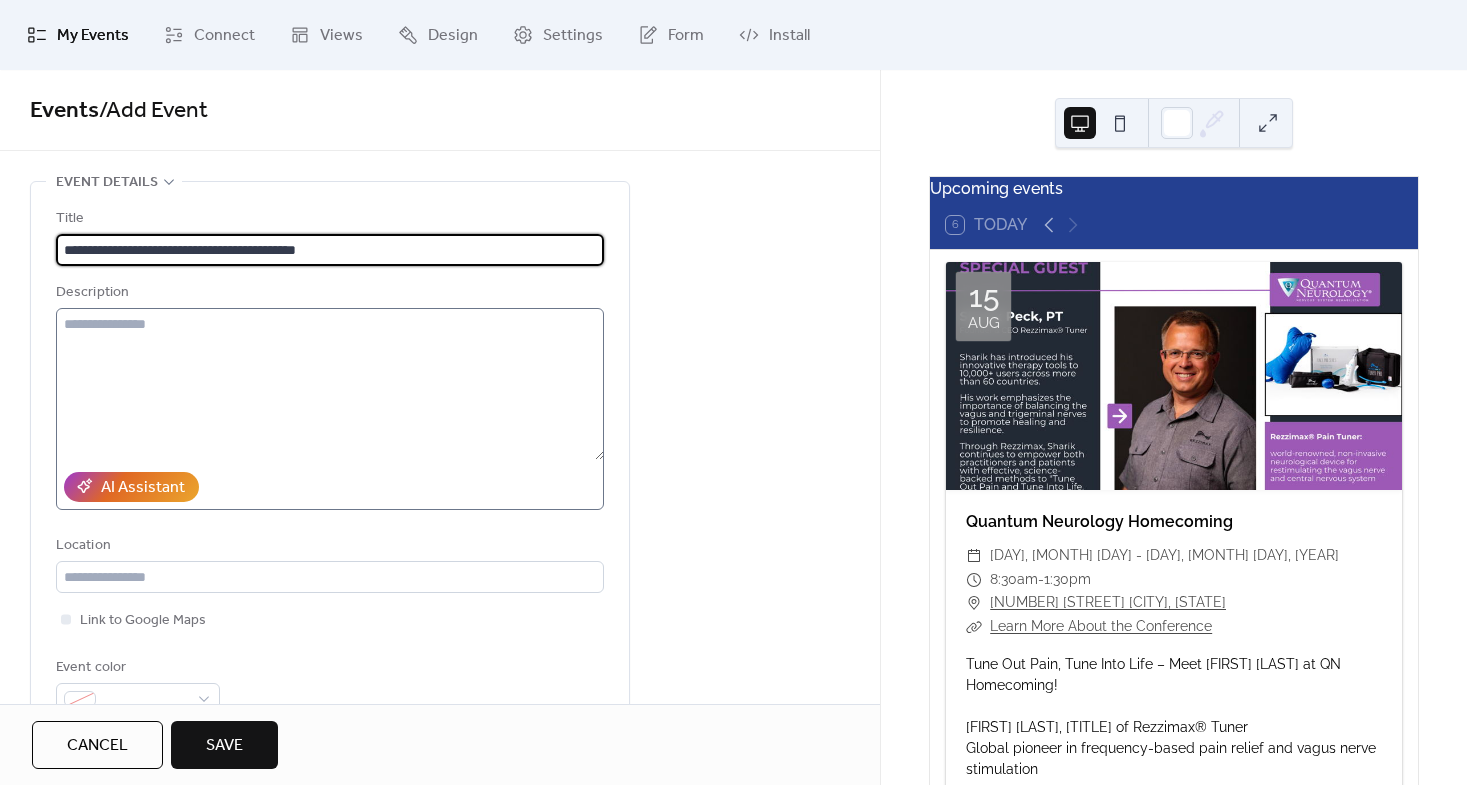 type on "**********" 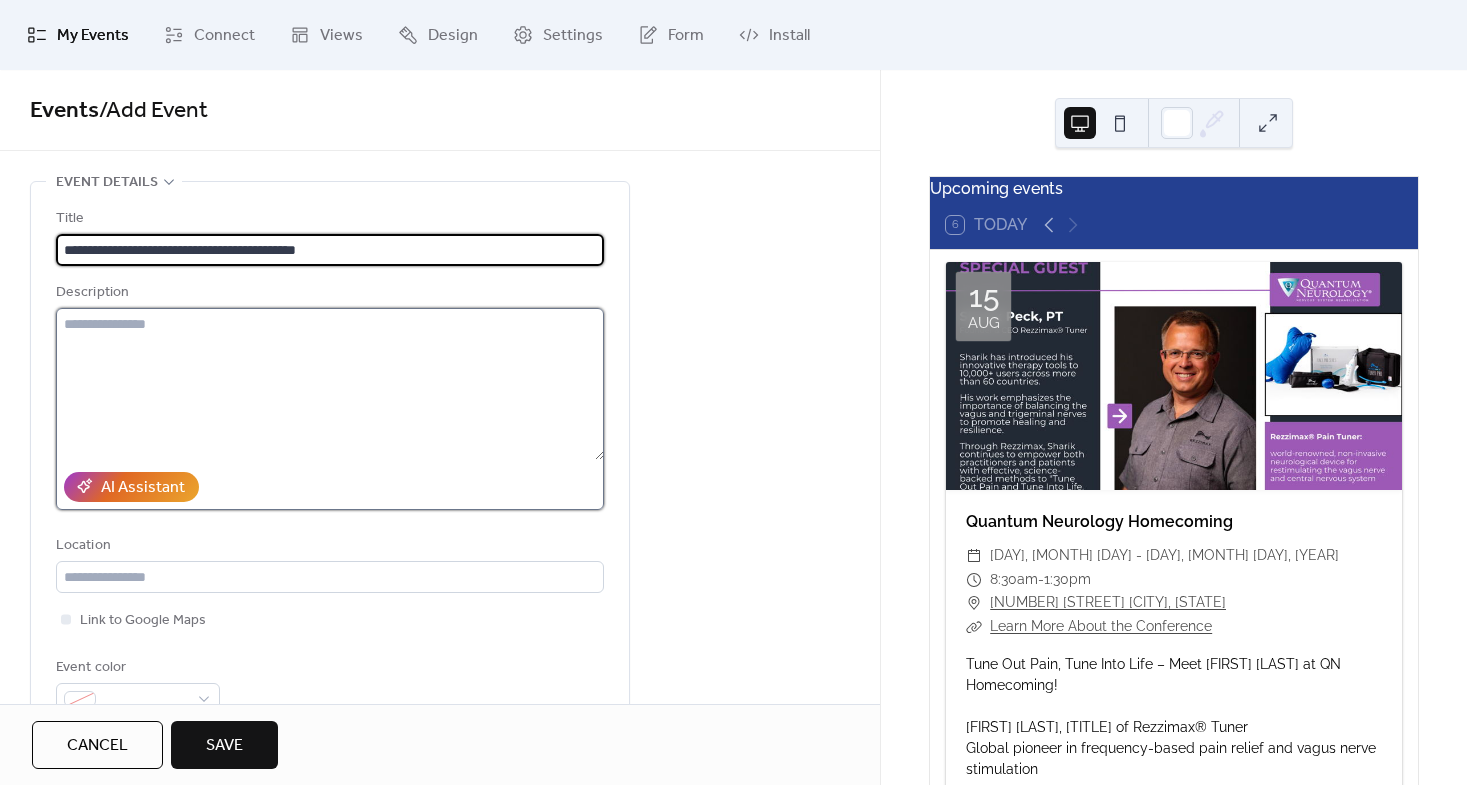 click at bounding box center (330, 384) 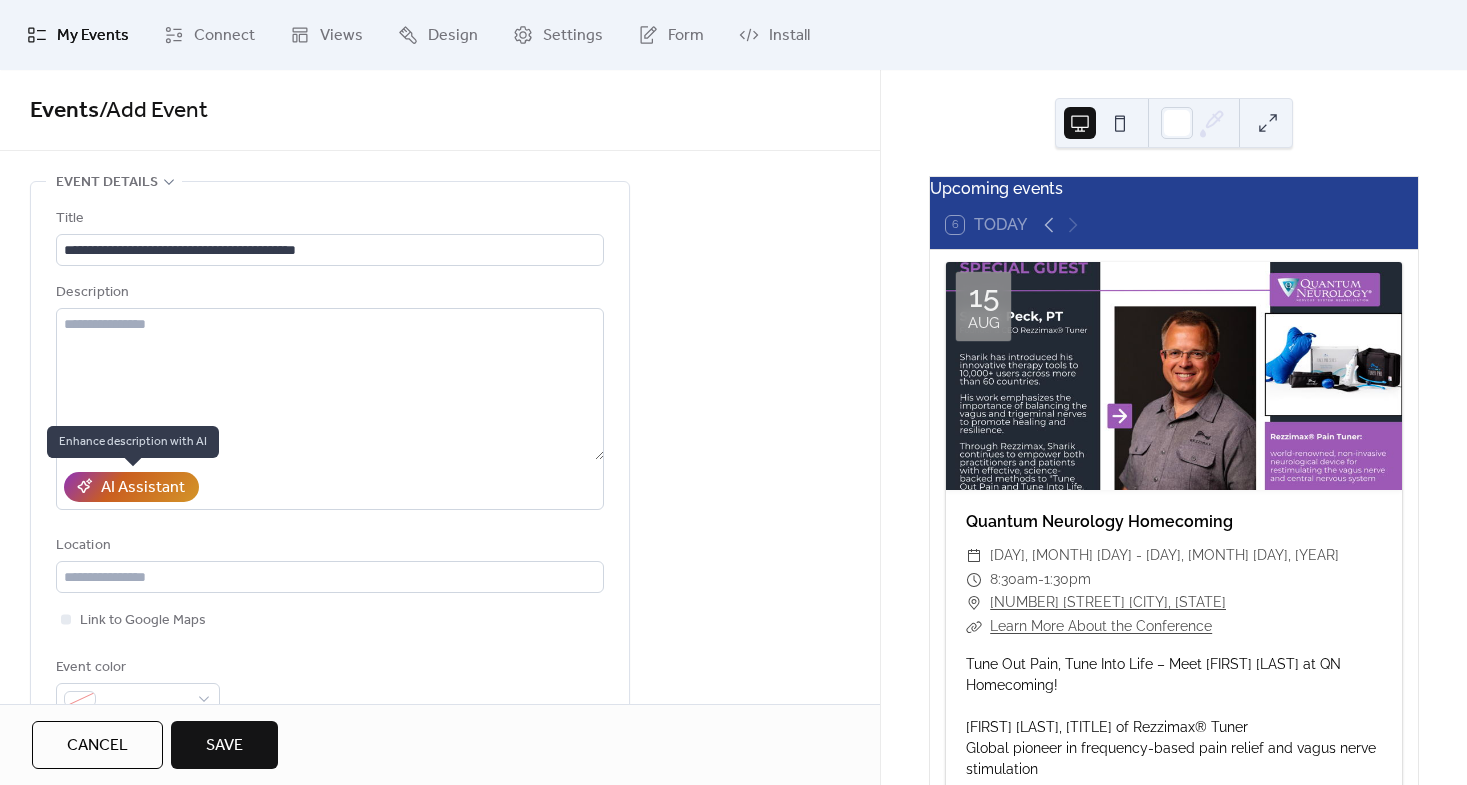 click on "AI Assistant" at bounding box center (143, 488) 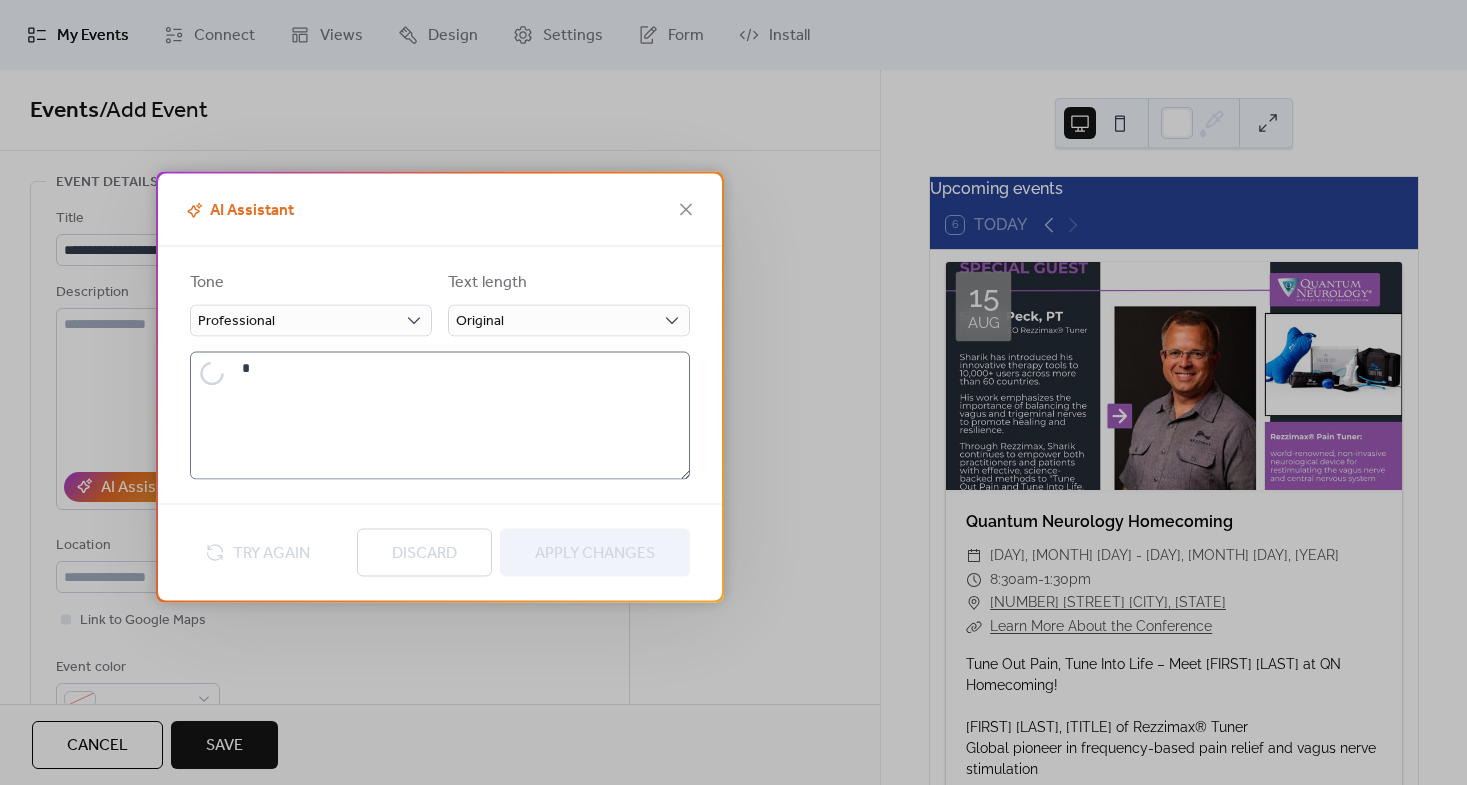 type on "**********" 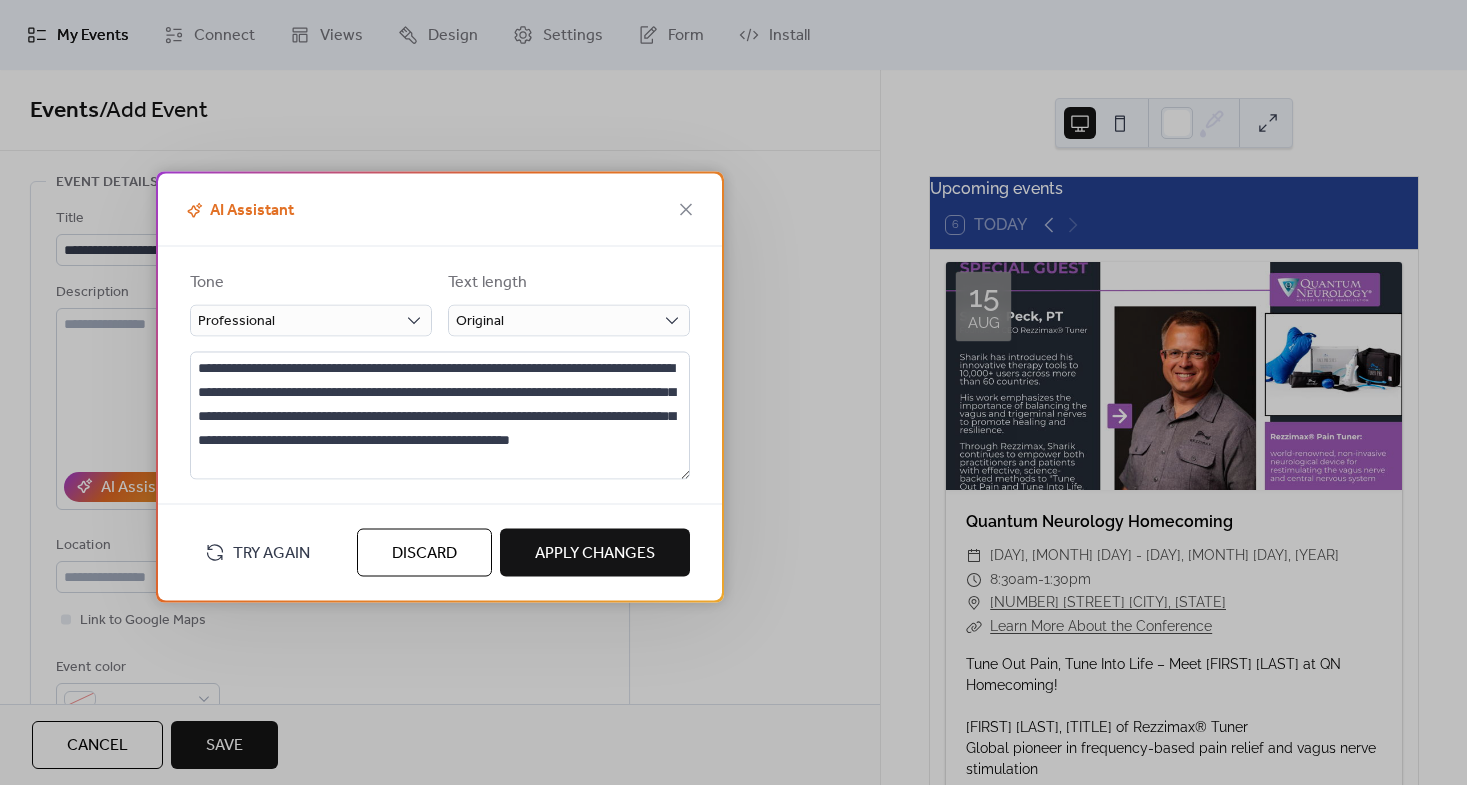 click on "Apply Changes" at bounding box center (595, 554) 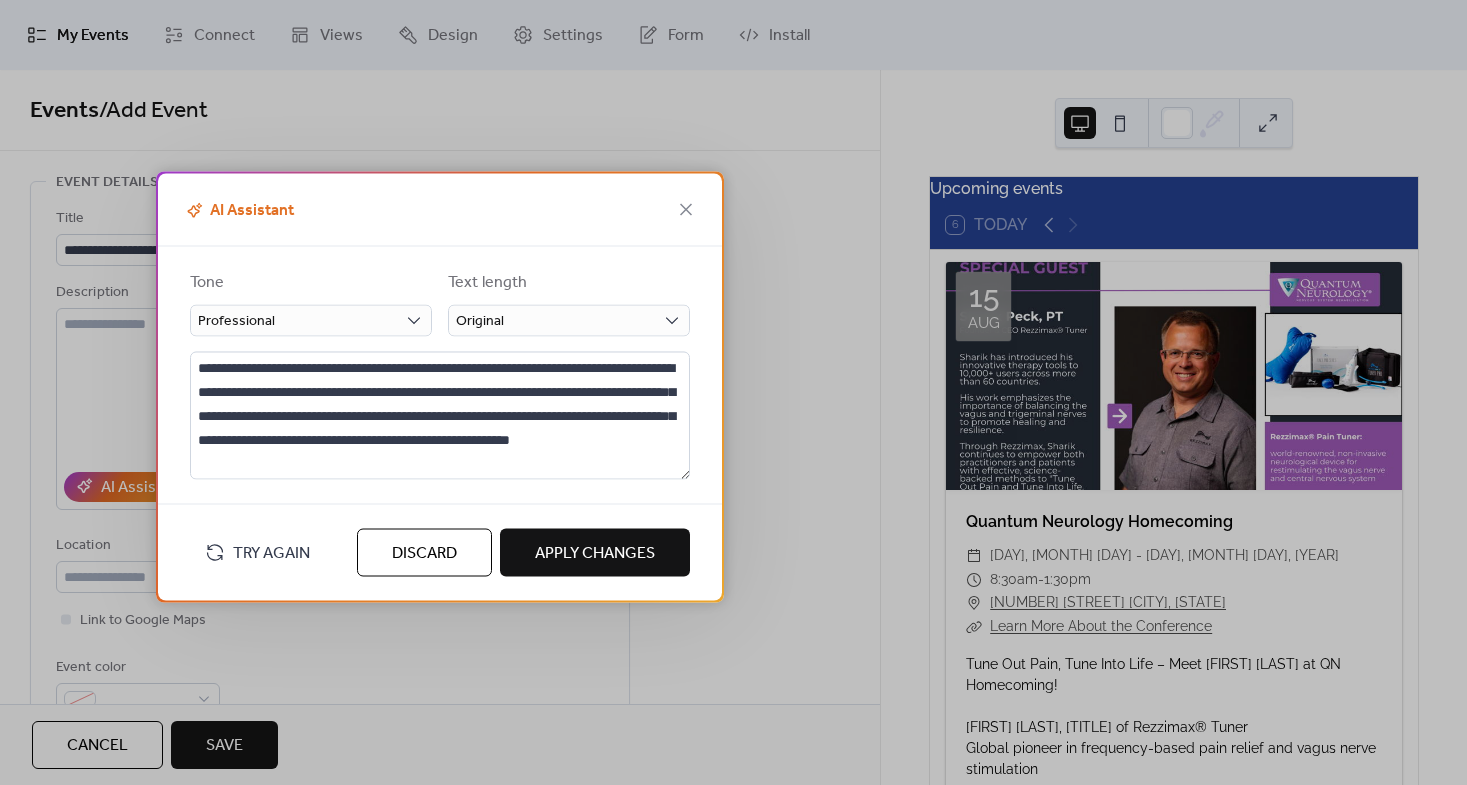 type on "**********" 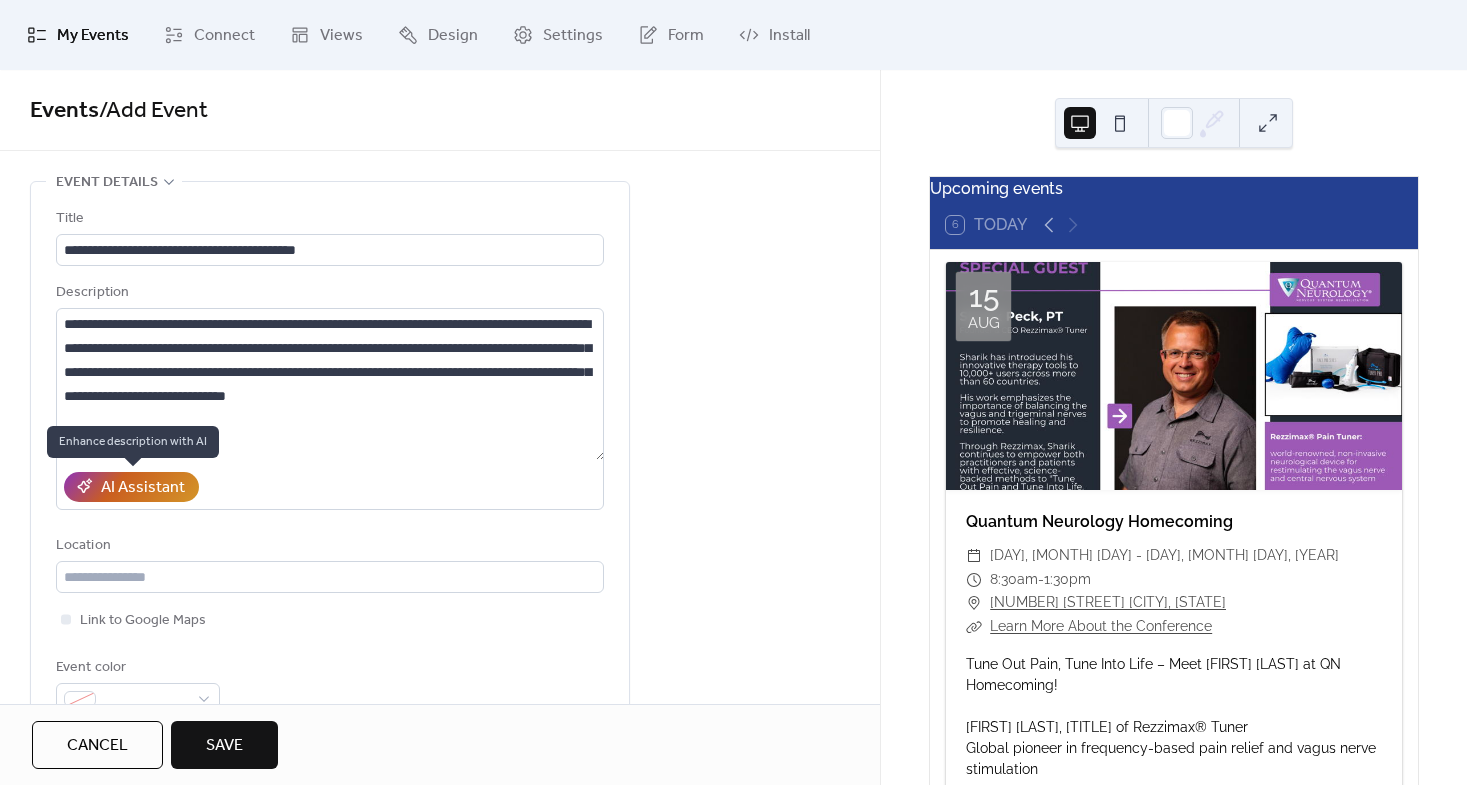 click on "AI Assistant" at bounding box center [143, 488] 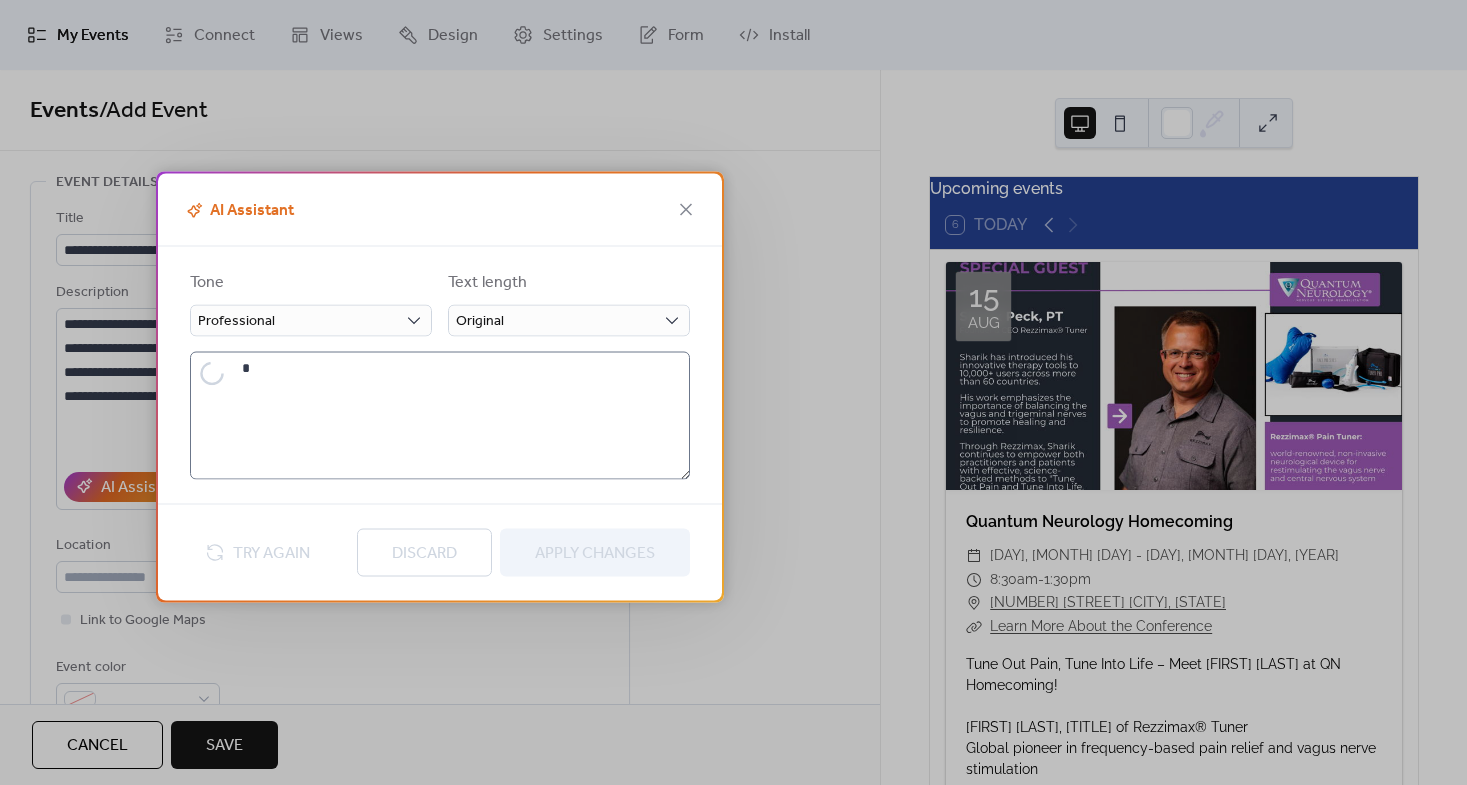 type on "**********" 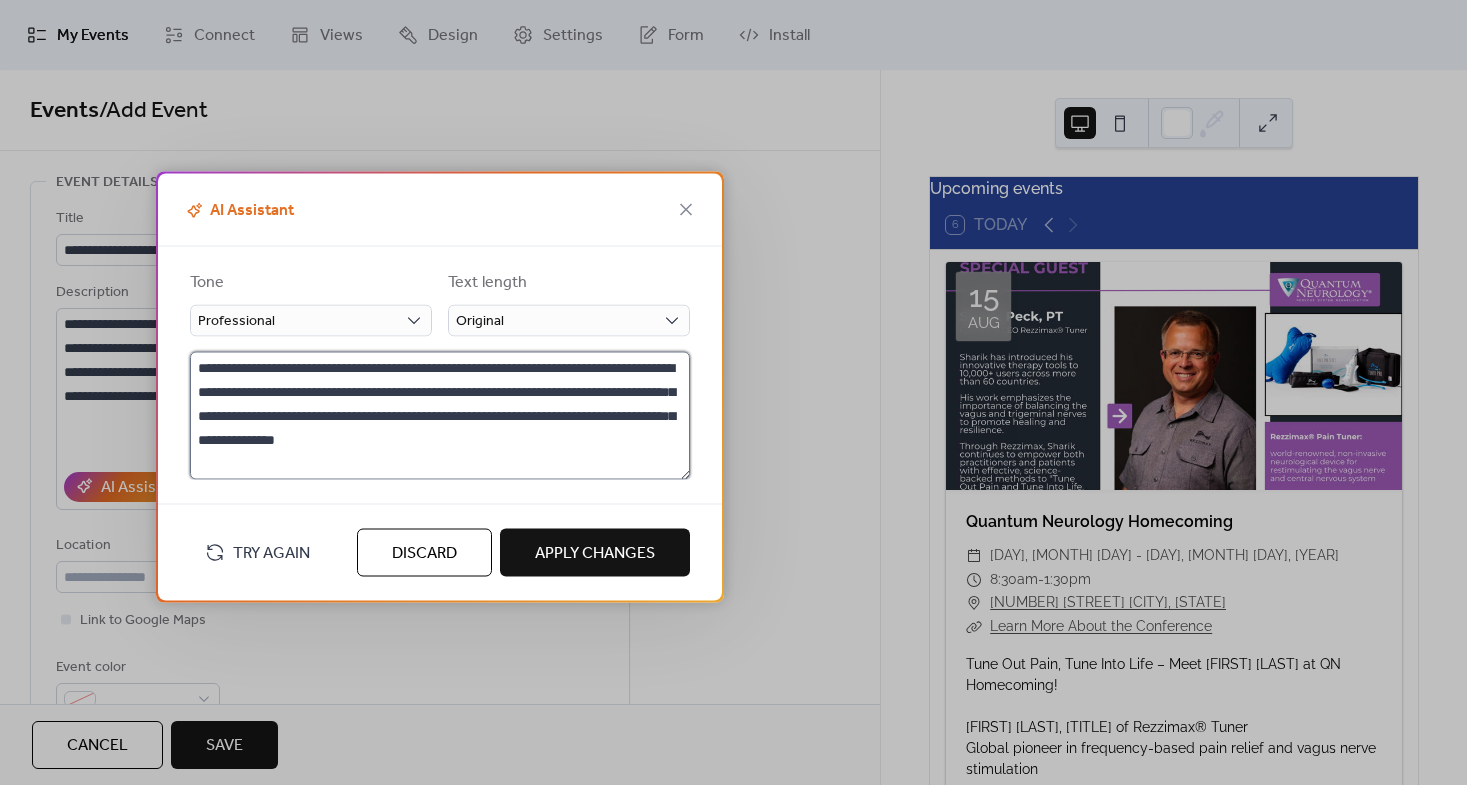 click on "**********" at bounding box center (440, 416) 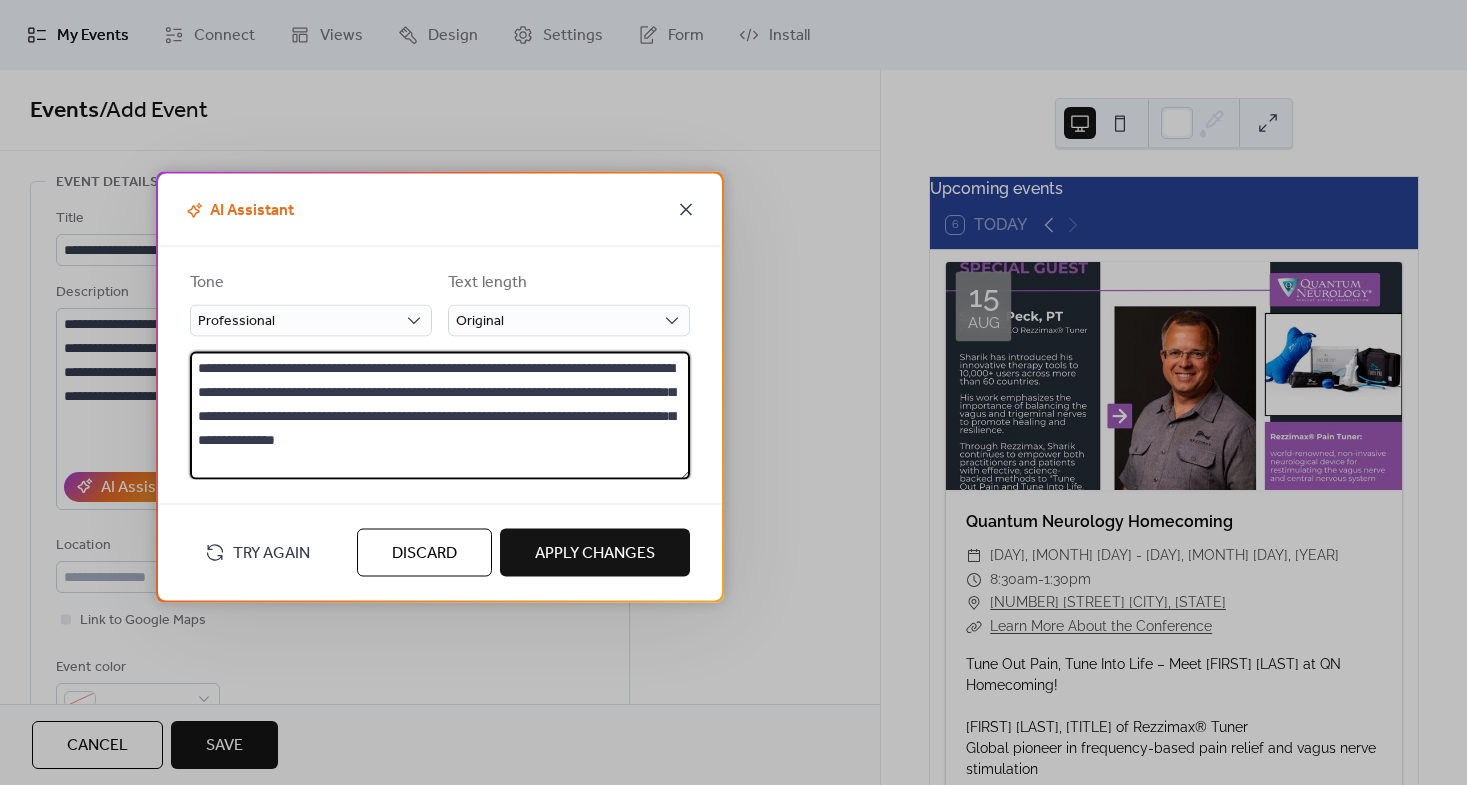 click 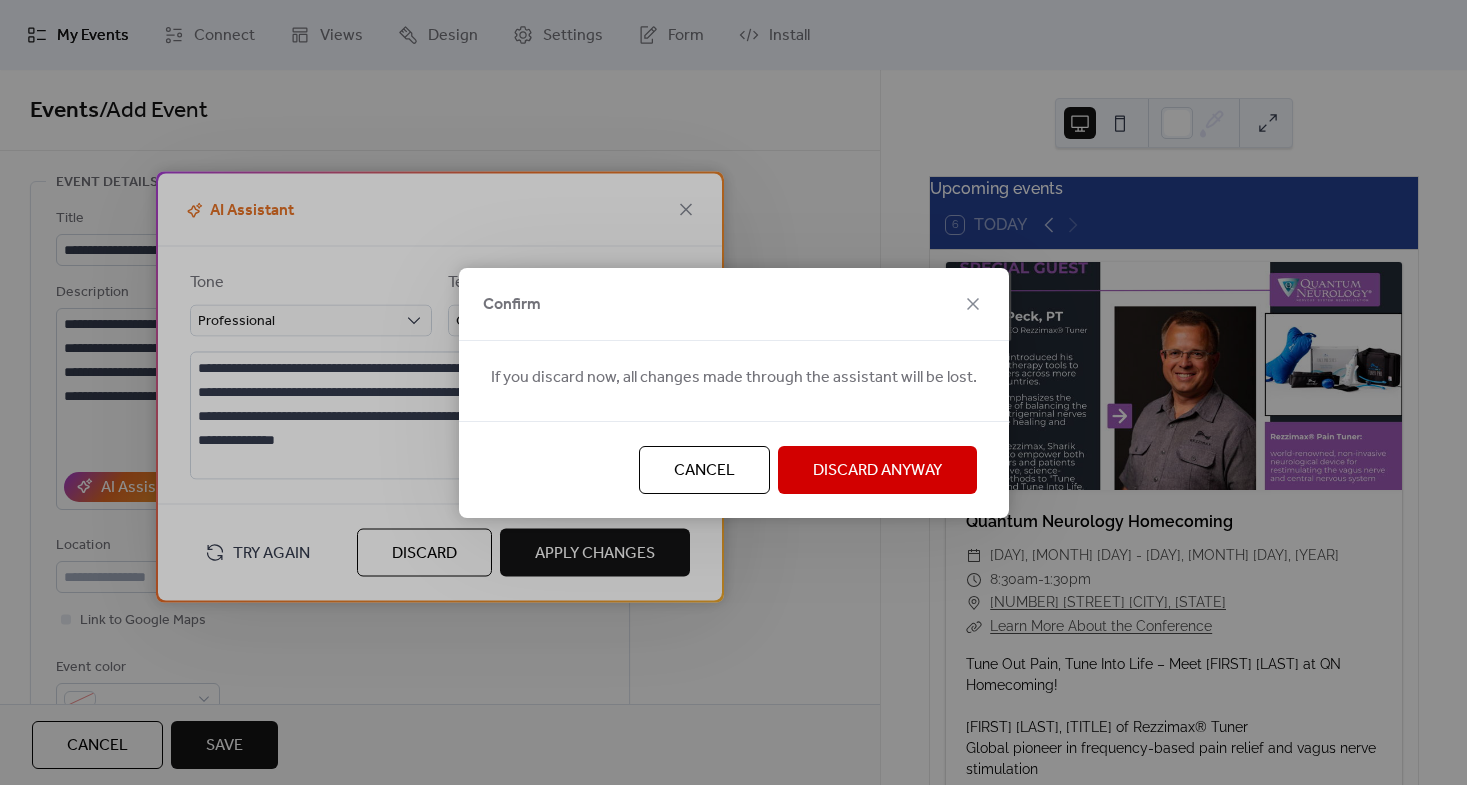 click on "Cancel" at bounding box center (704, 471) 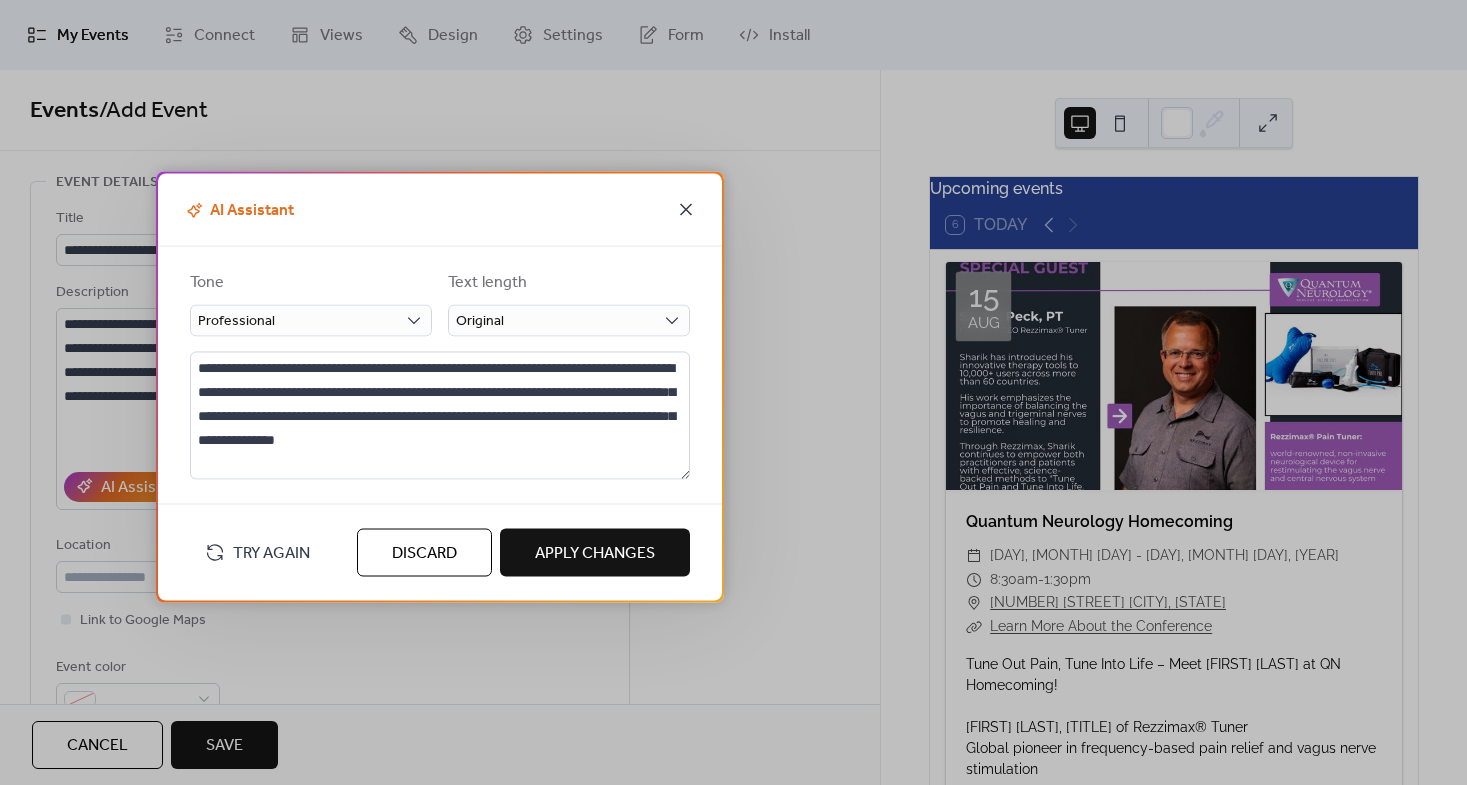 click 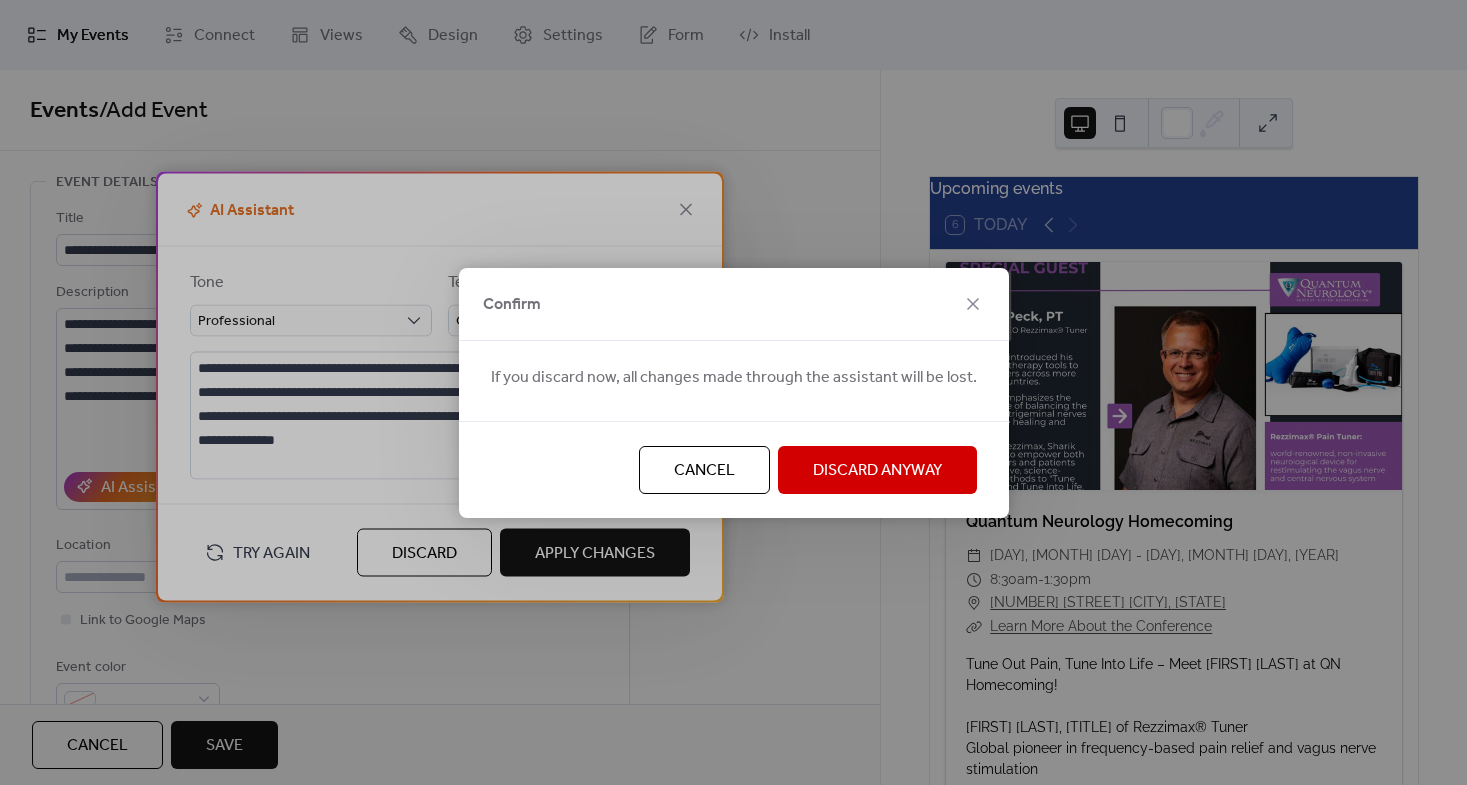 click on "Discard Anyway" at bounding box center (877, 471) 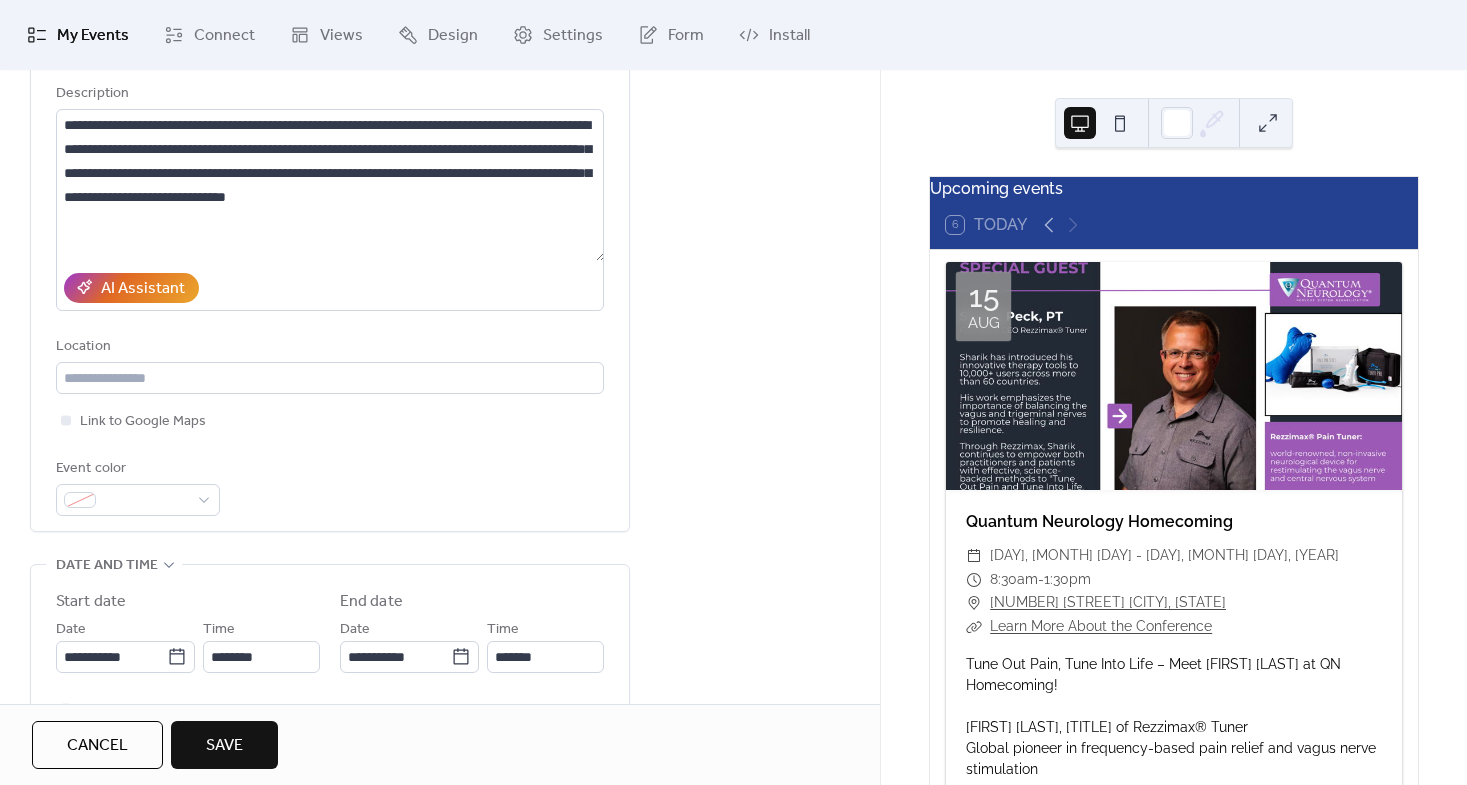 scroll, scrollTop: 200, scrollLeft: 0, axis: vertical 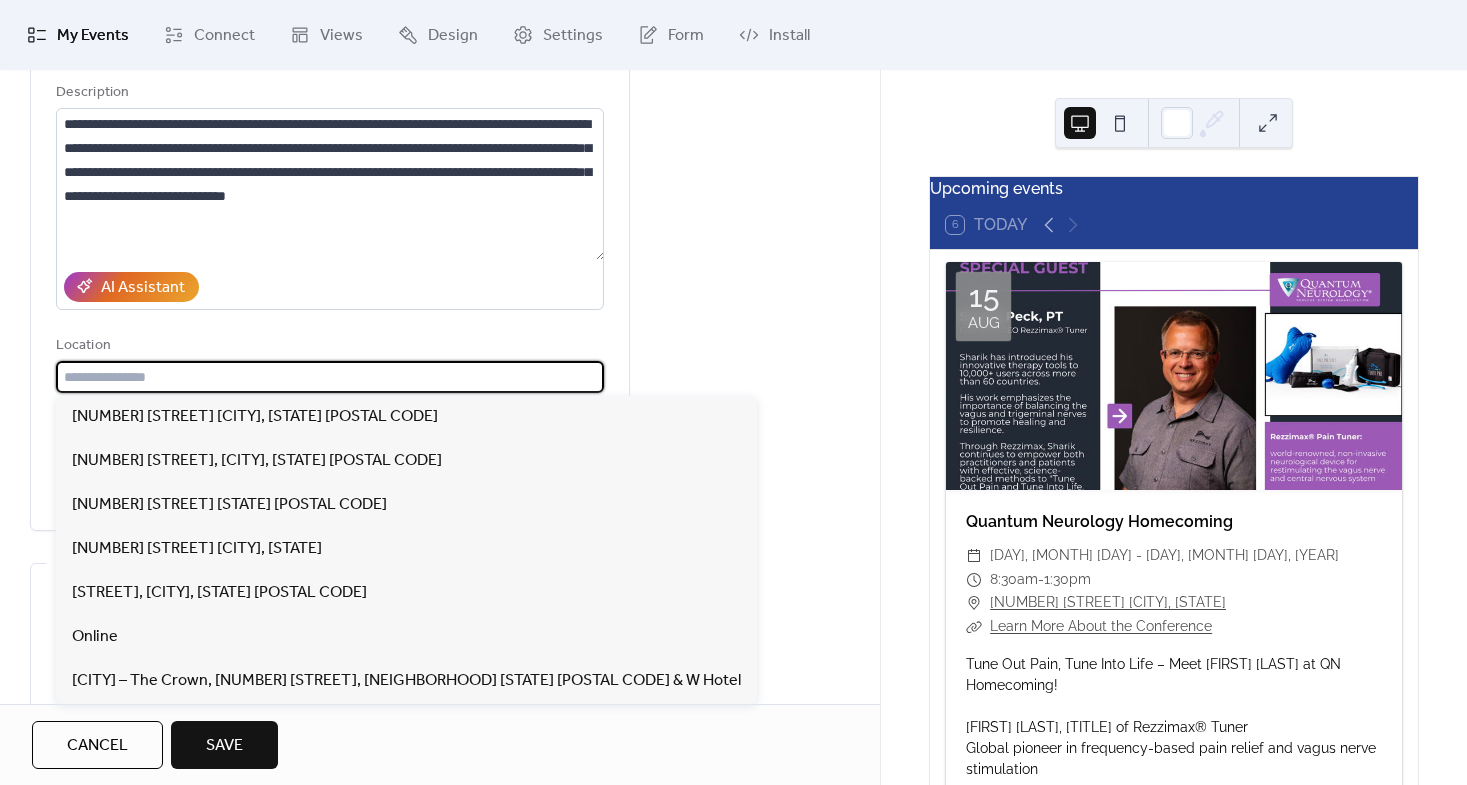 click at bounding box center [330, 377] 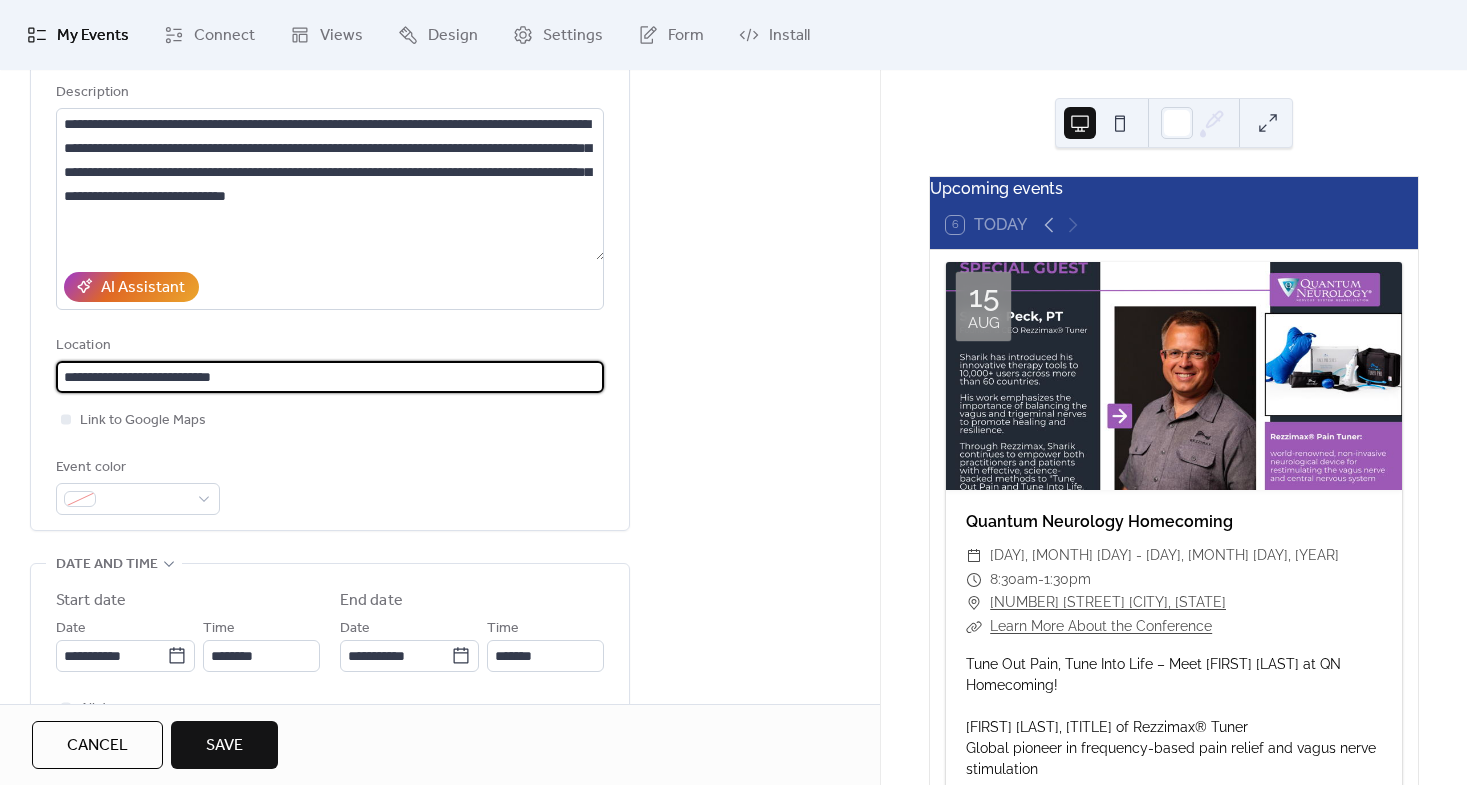 scroll, scrollTop: 0, scrollLeft: 0, axis: both 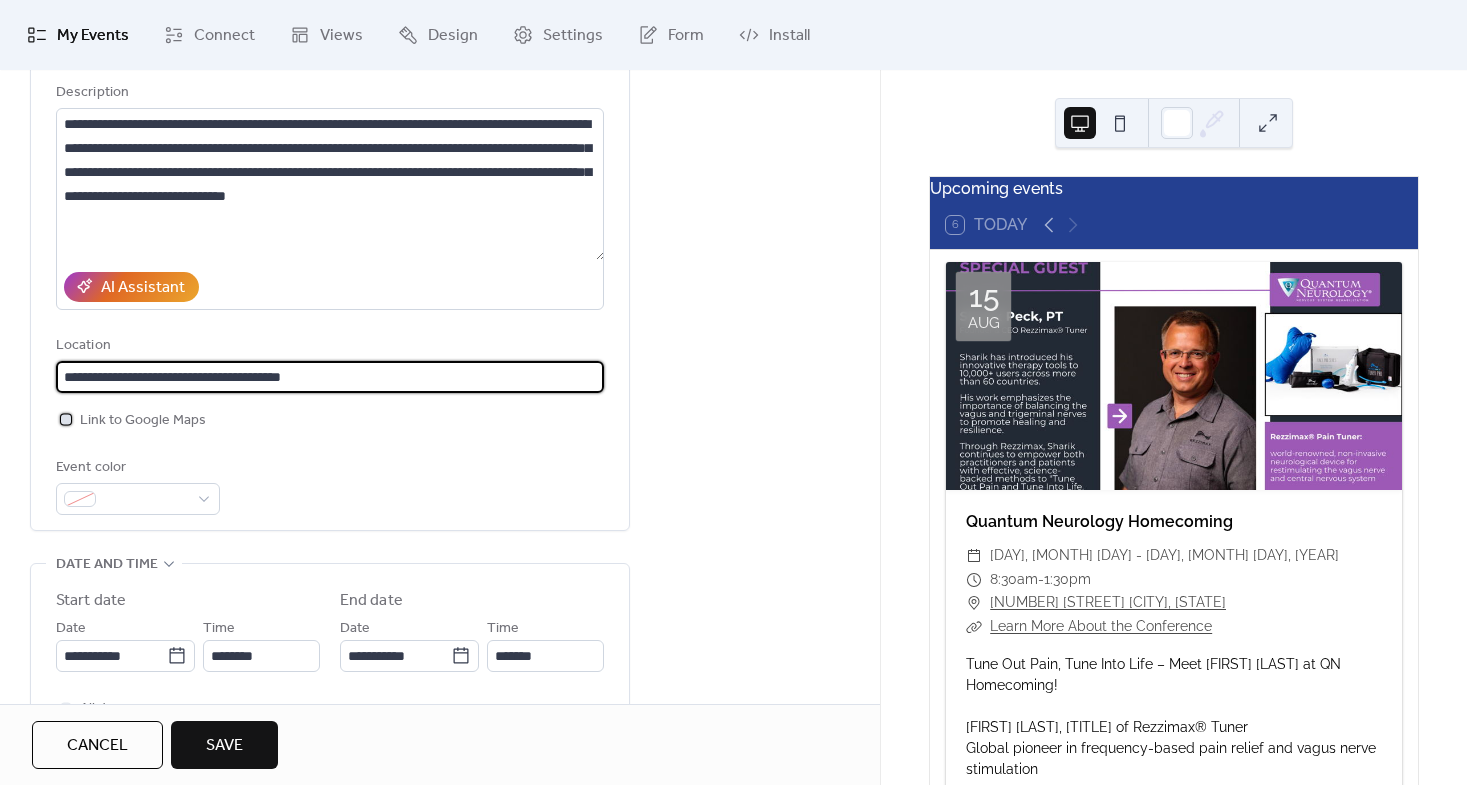 click at bounding box center (66, 419) 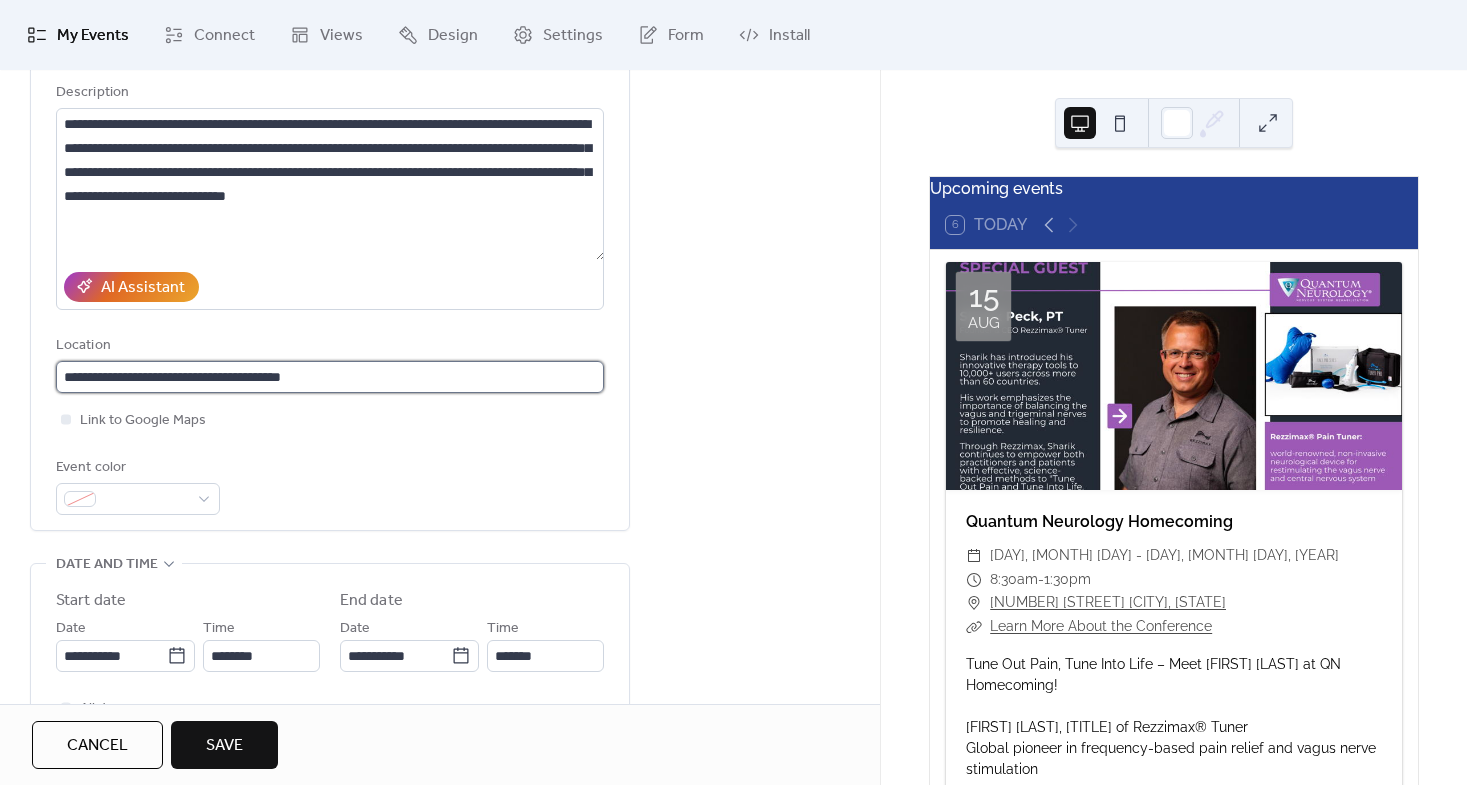 click on "**********" at bounding box center (330, 377) 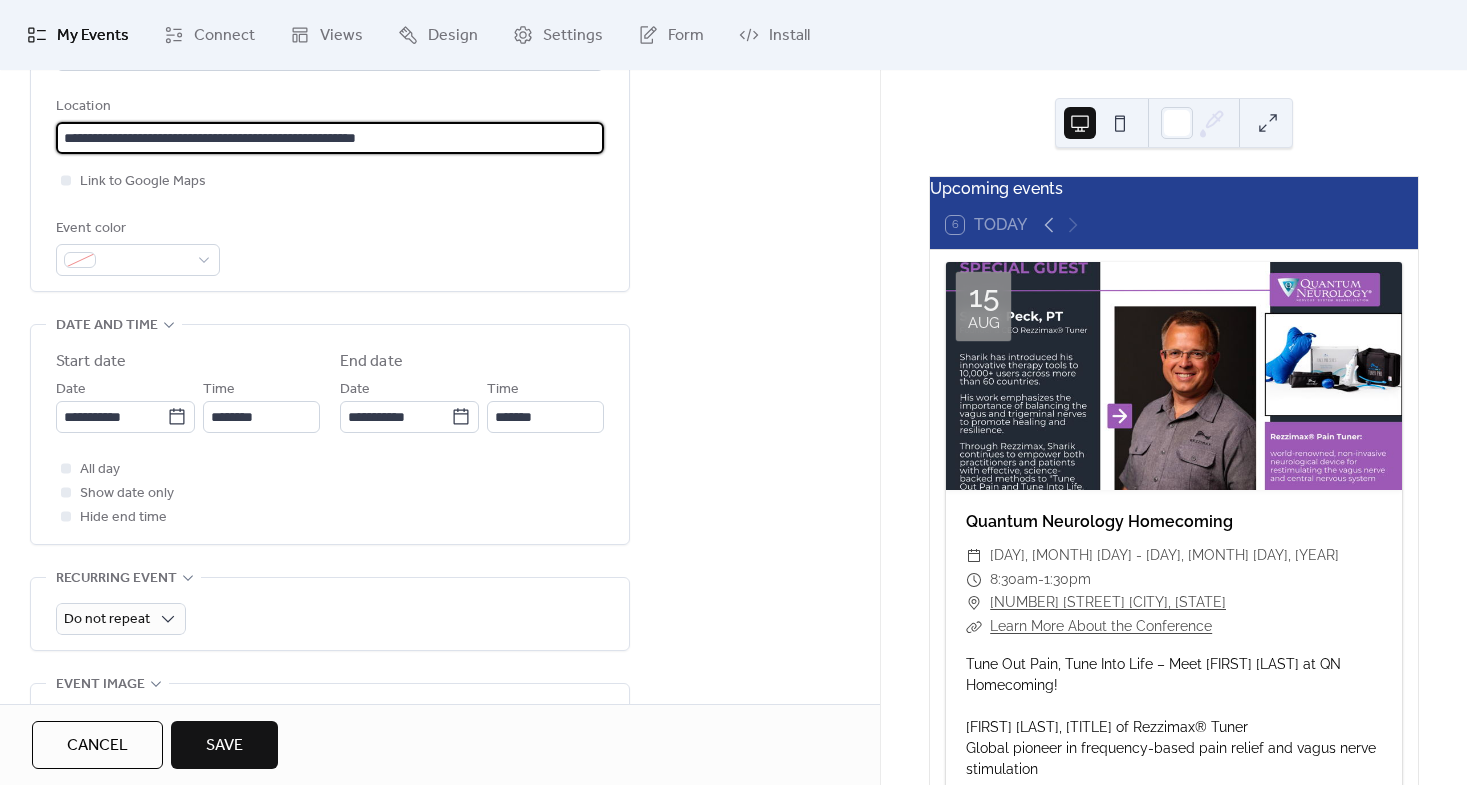 scroll, scrollTop: 500, scrollLeft: 0, axis: vertical 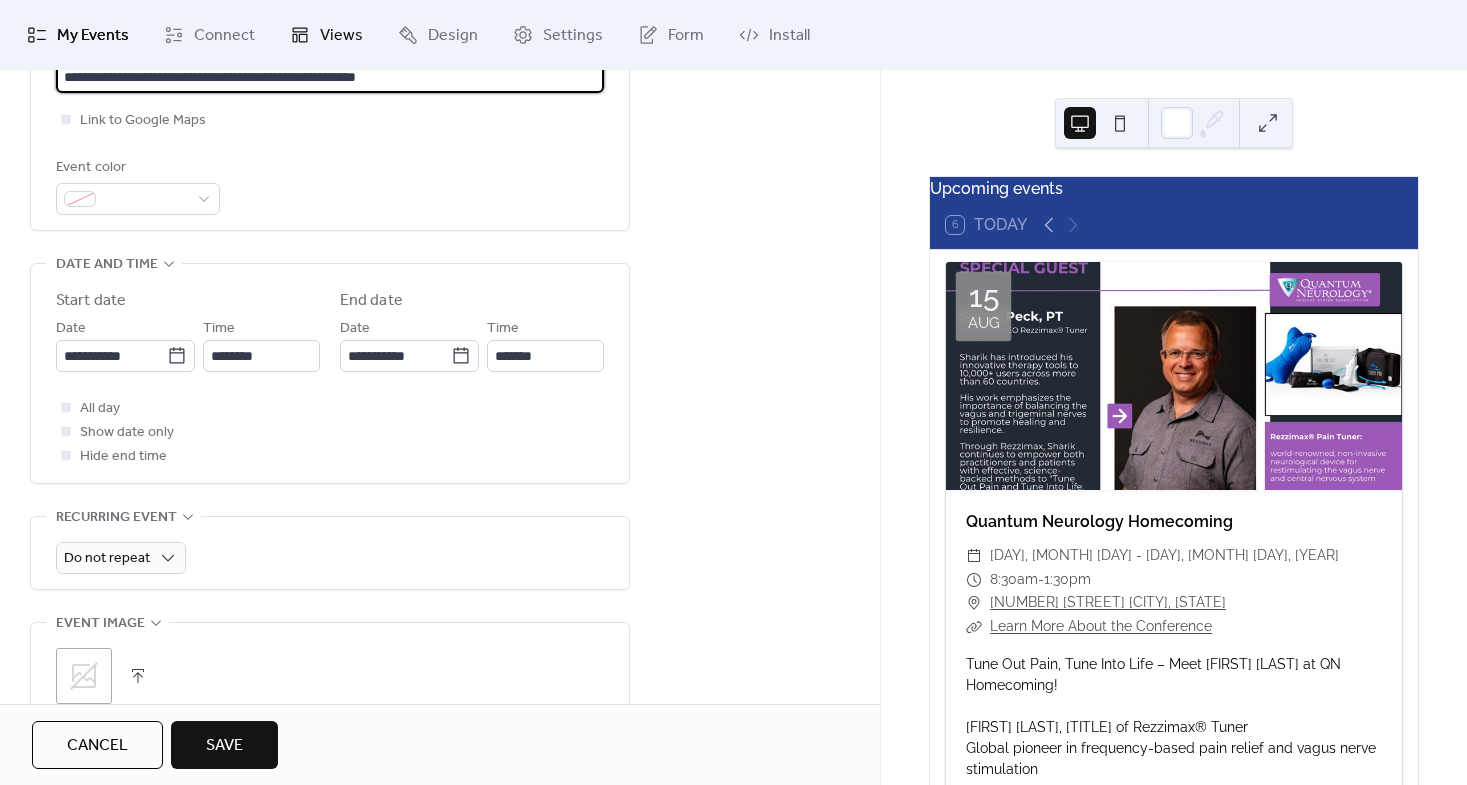 type on "**********" 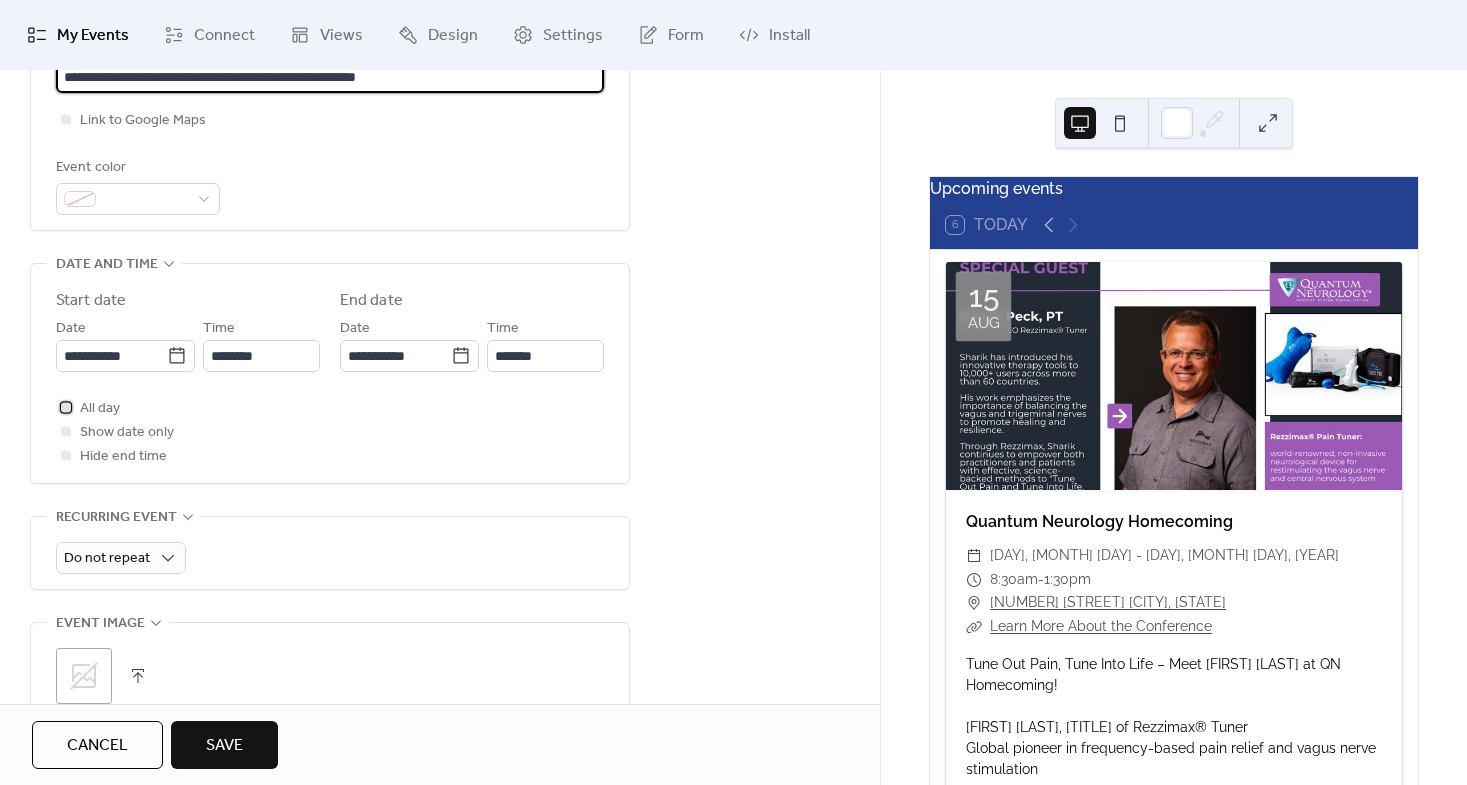type 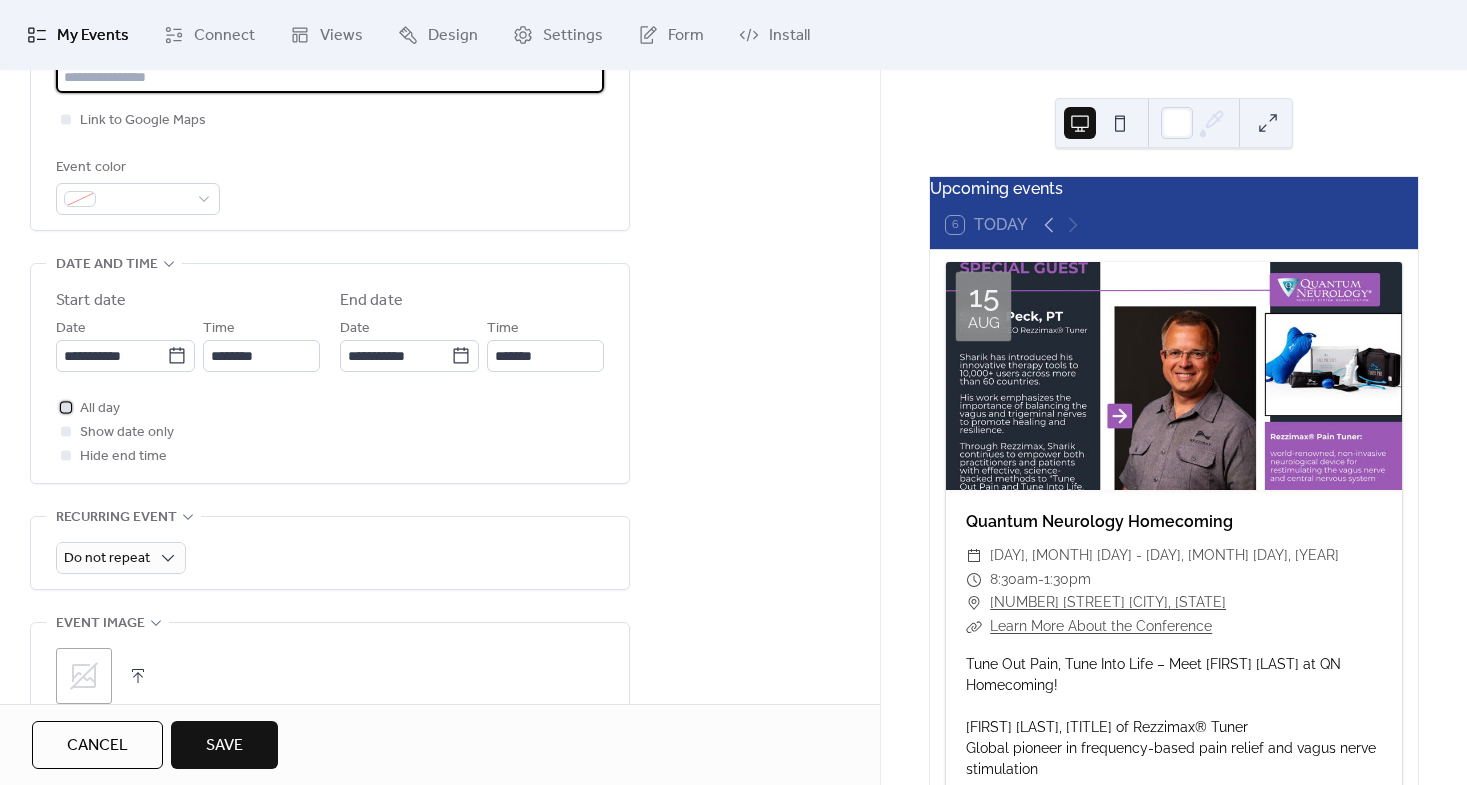 click at bounding box center [66, 407] 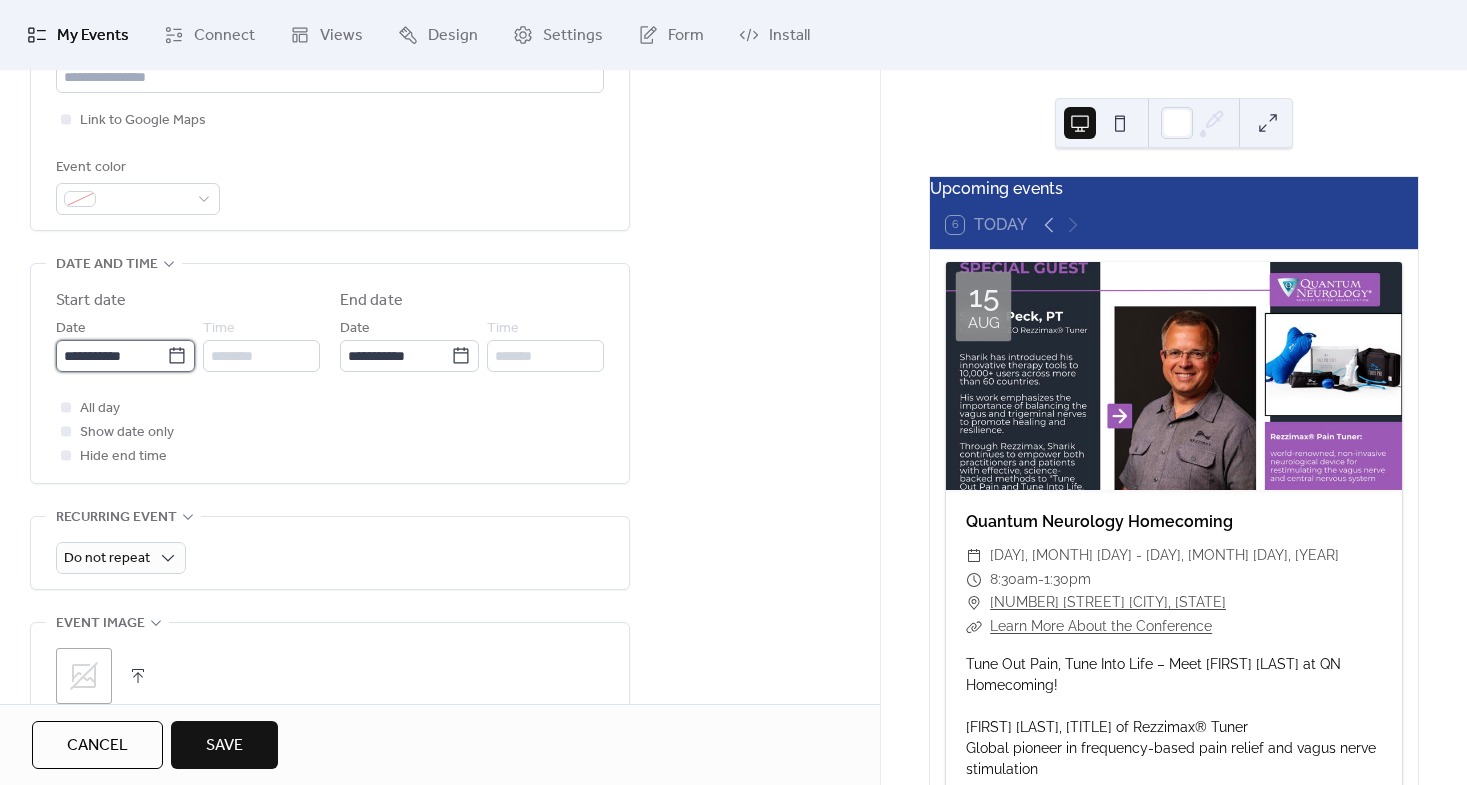 click on "**********" at bounding box center [111, 356] 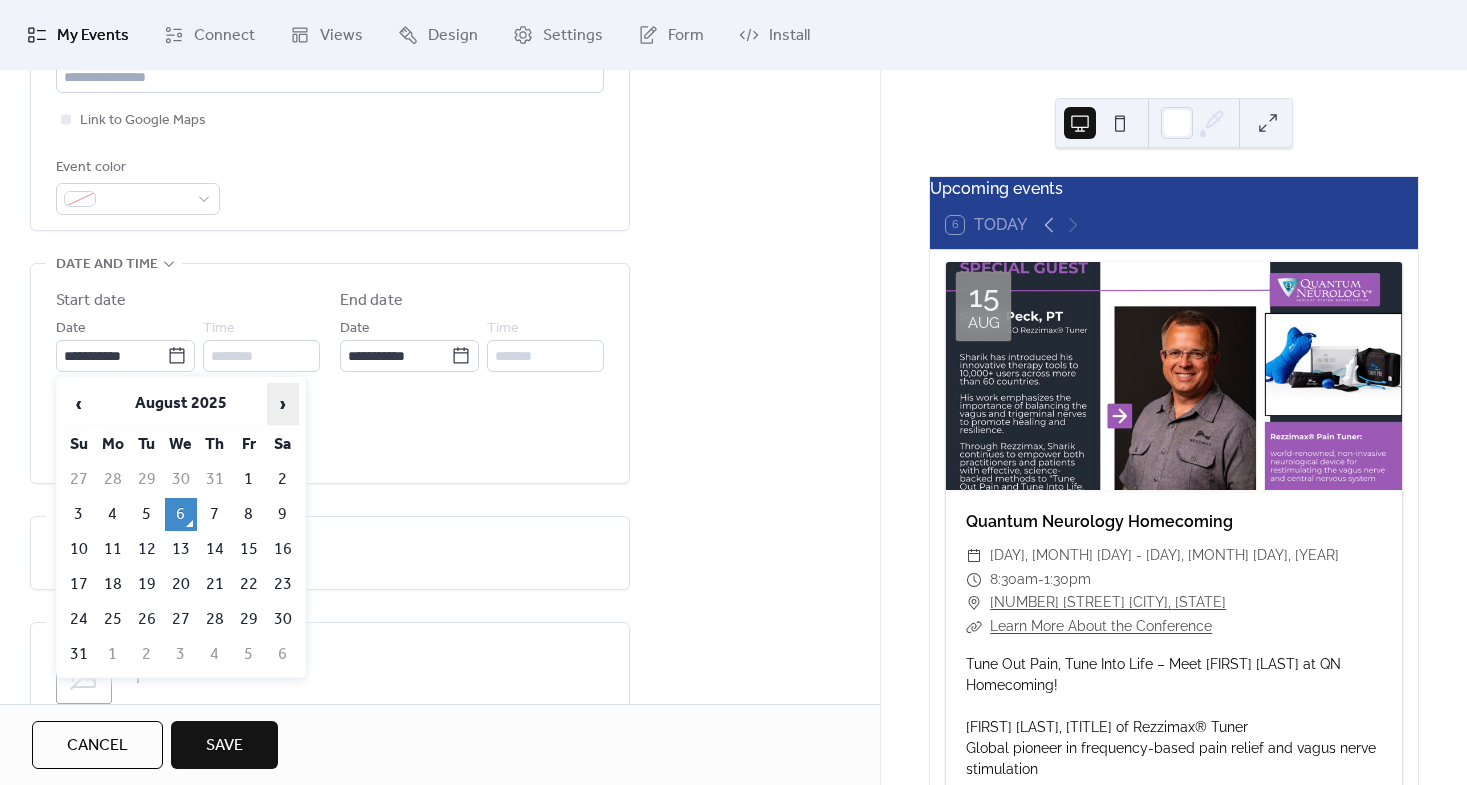 click on "›" at bounding box center [283, 404] 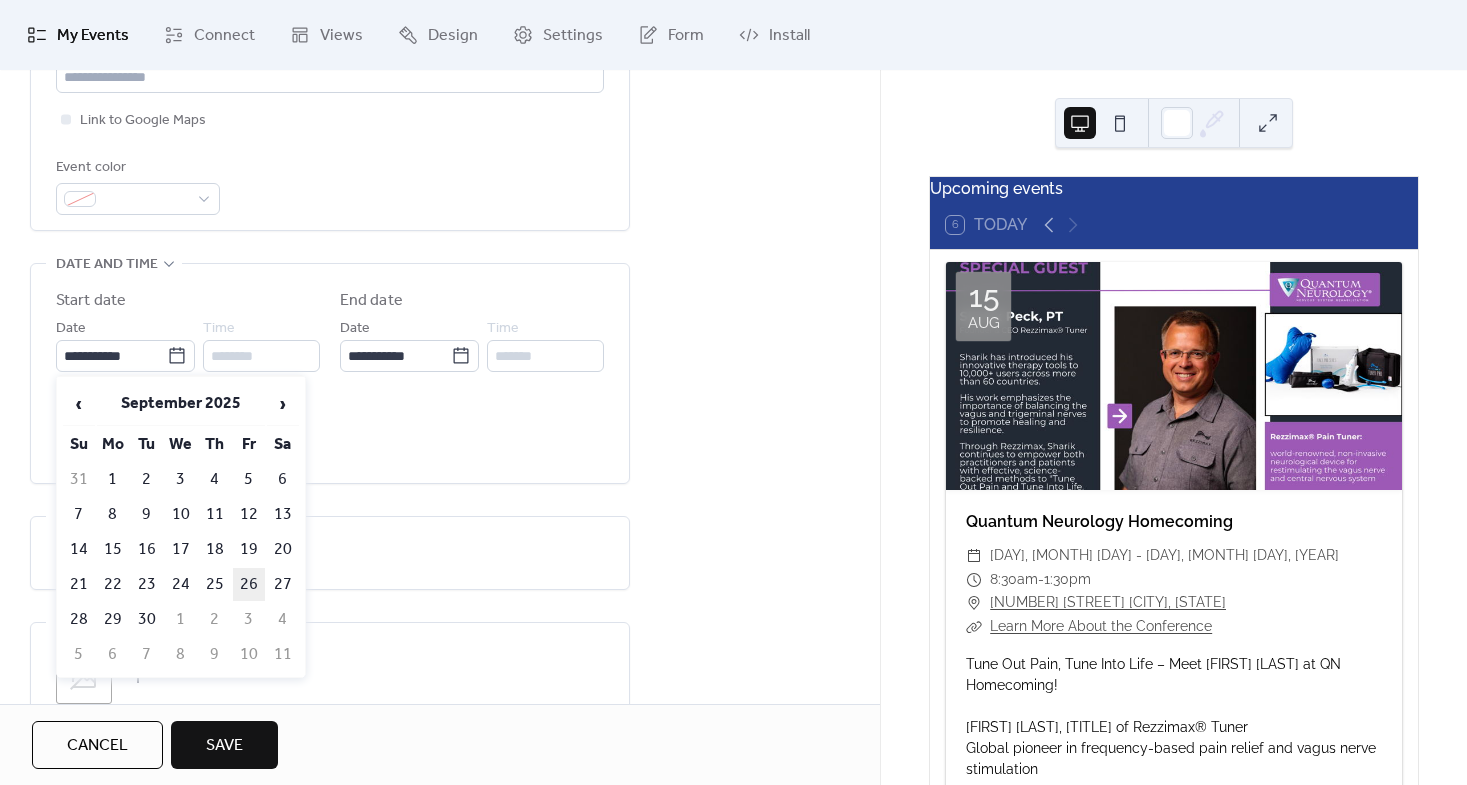 click on "26" at bounding box center [249, 584] 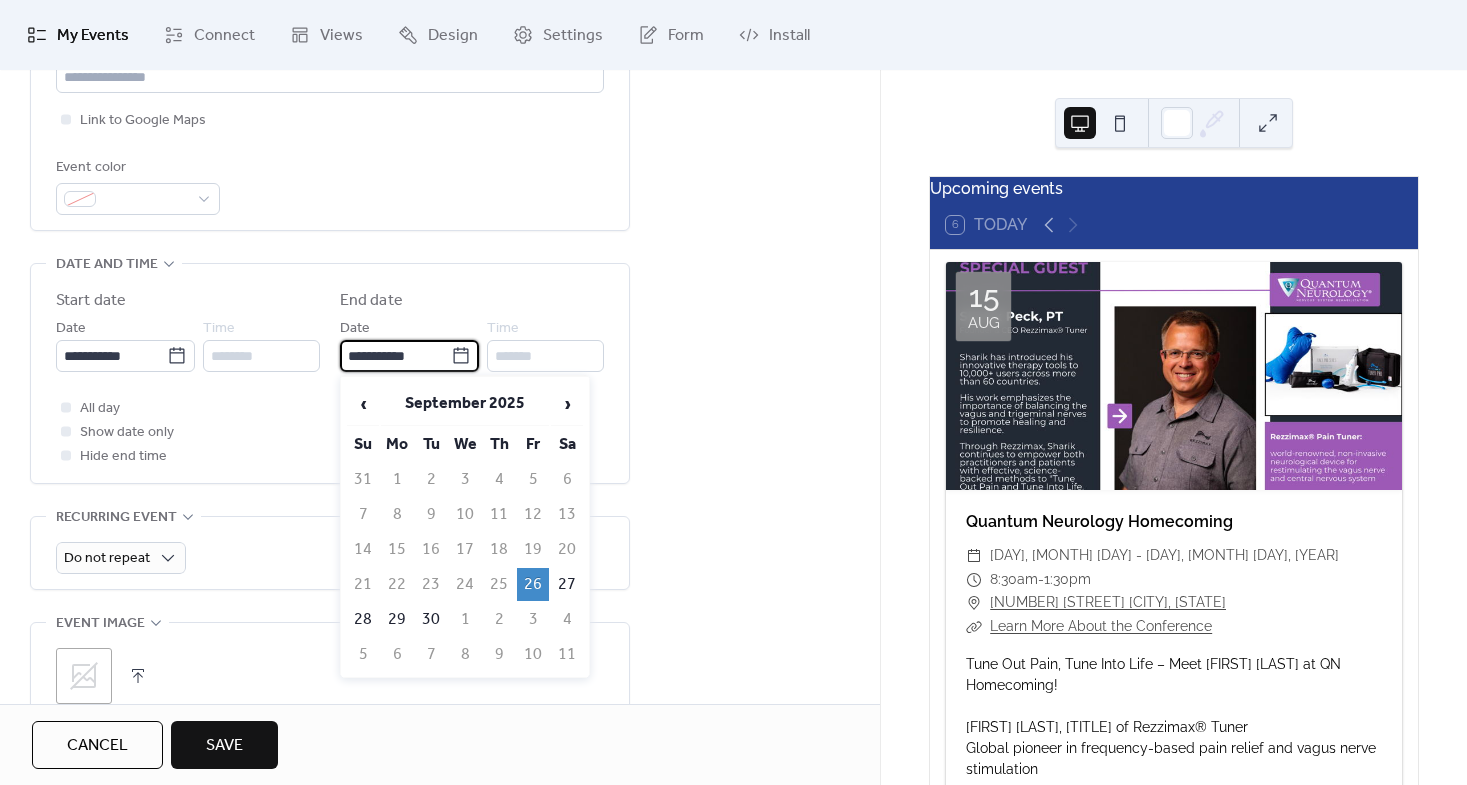 click on "**********" at bounding box center [395, 356] 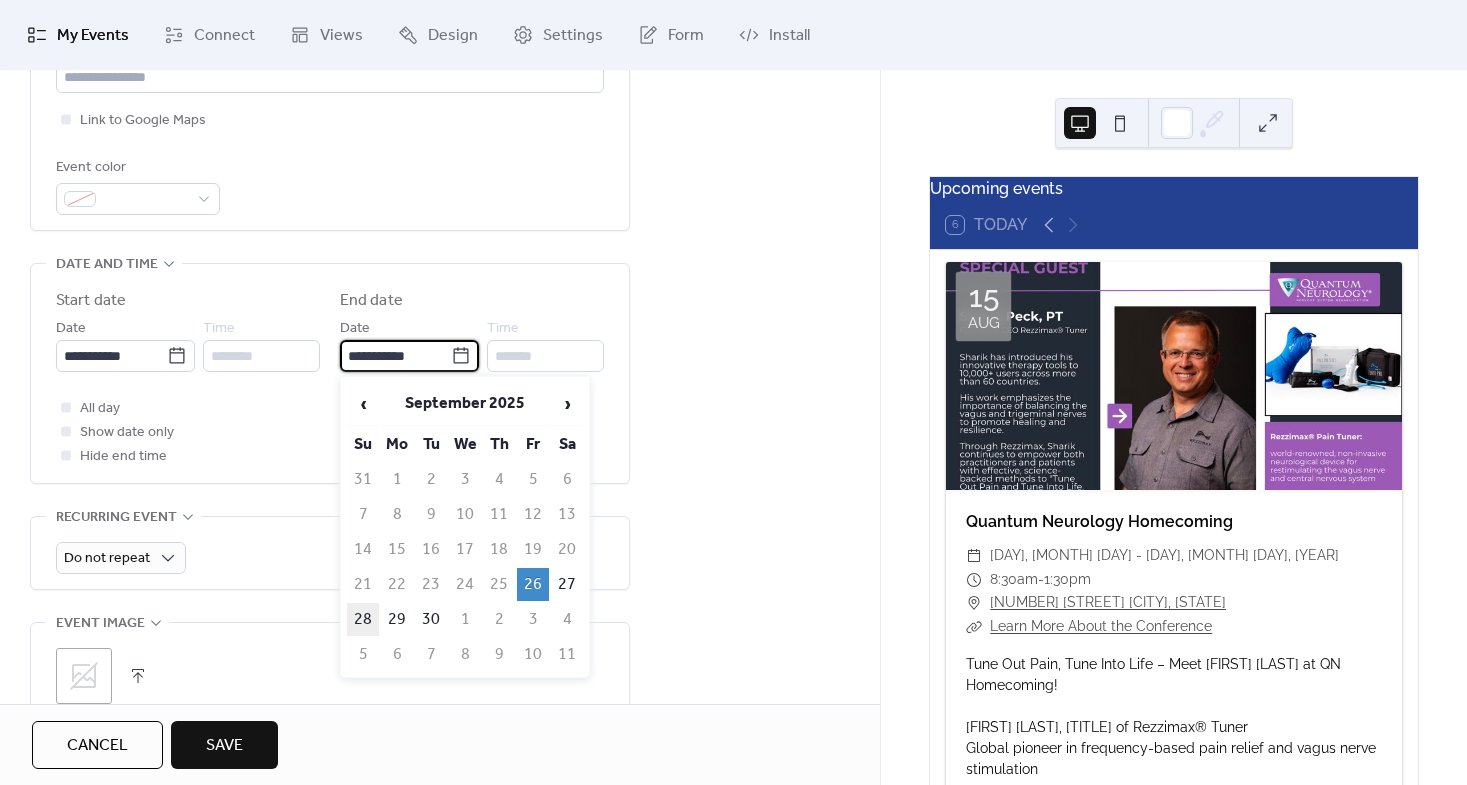 click on "28" at bounding box center [363, 619] 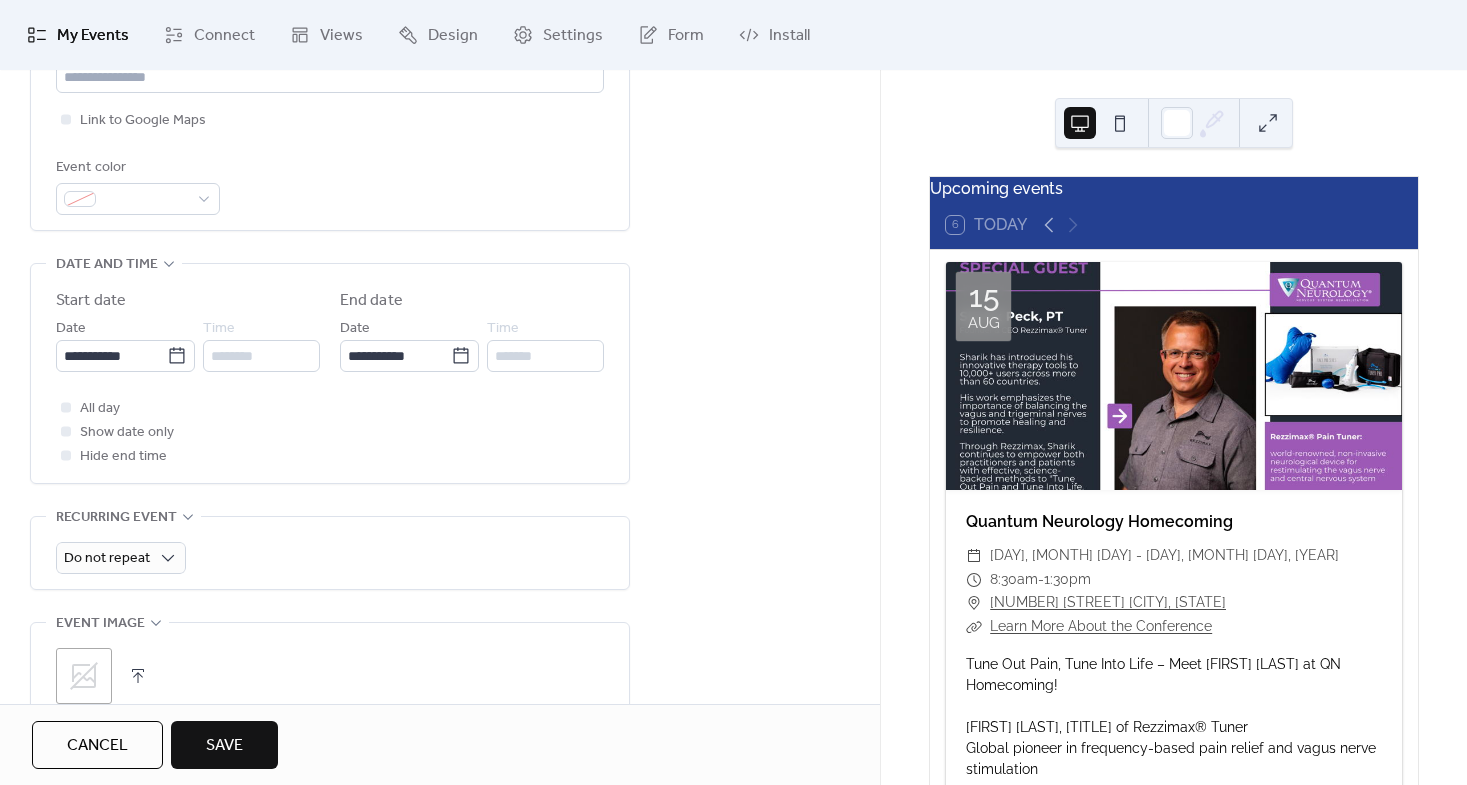 click on "**********" at bounding box center (440, 453) 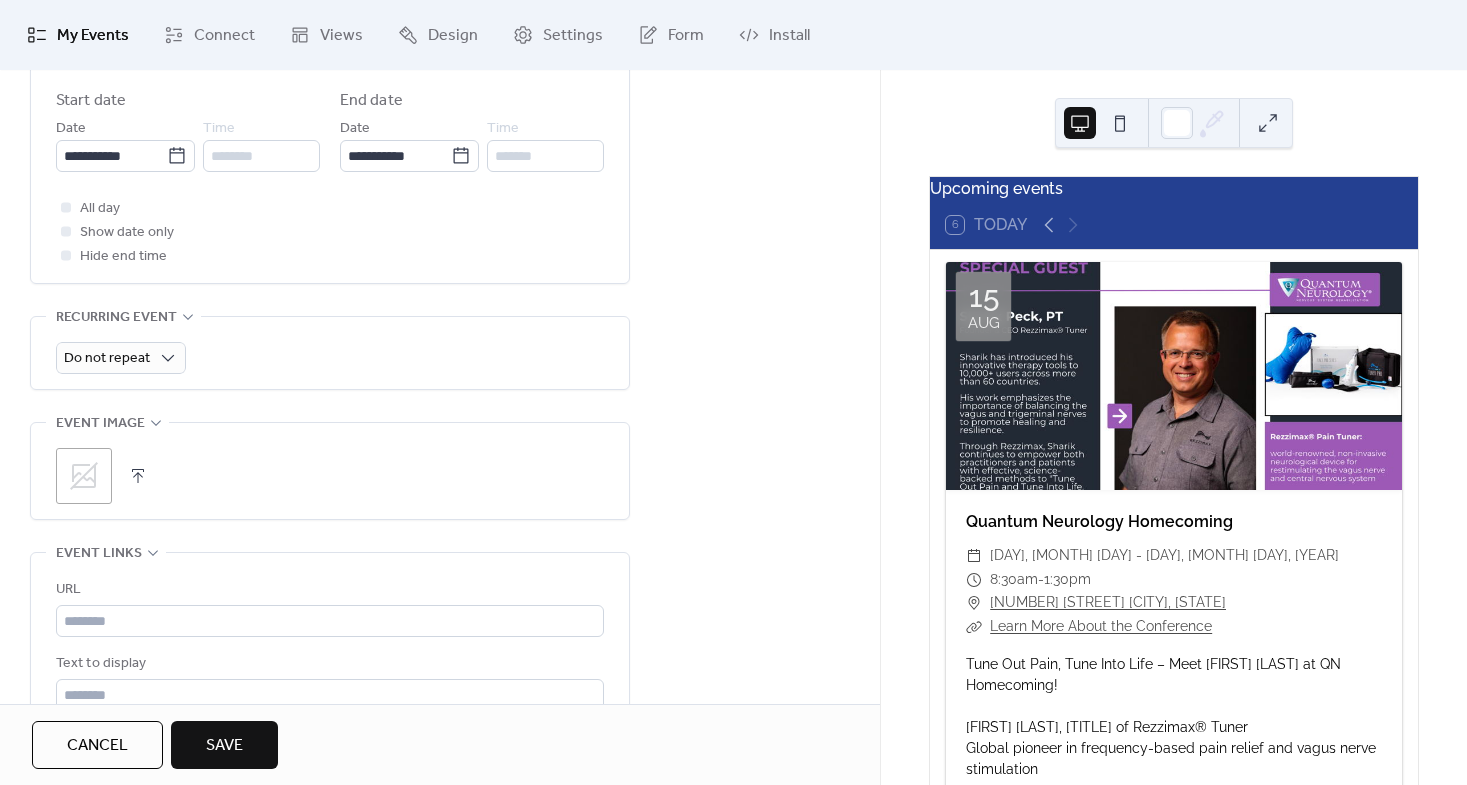 scroll, scrollTop: 900, scrollLeft: 0, axis: vertical 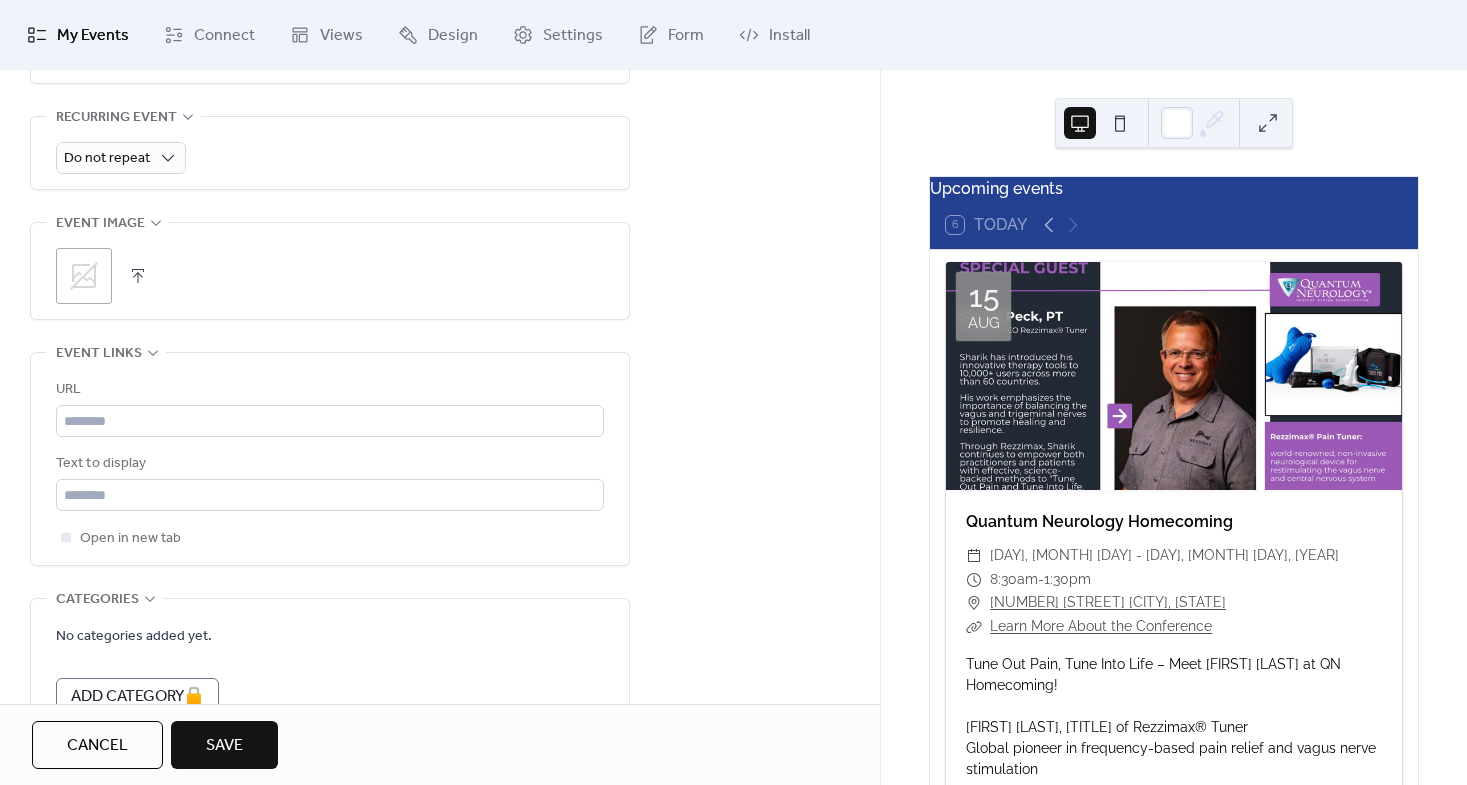 click at bounding box center [138, 276] 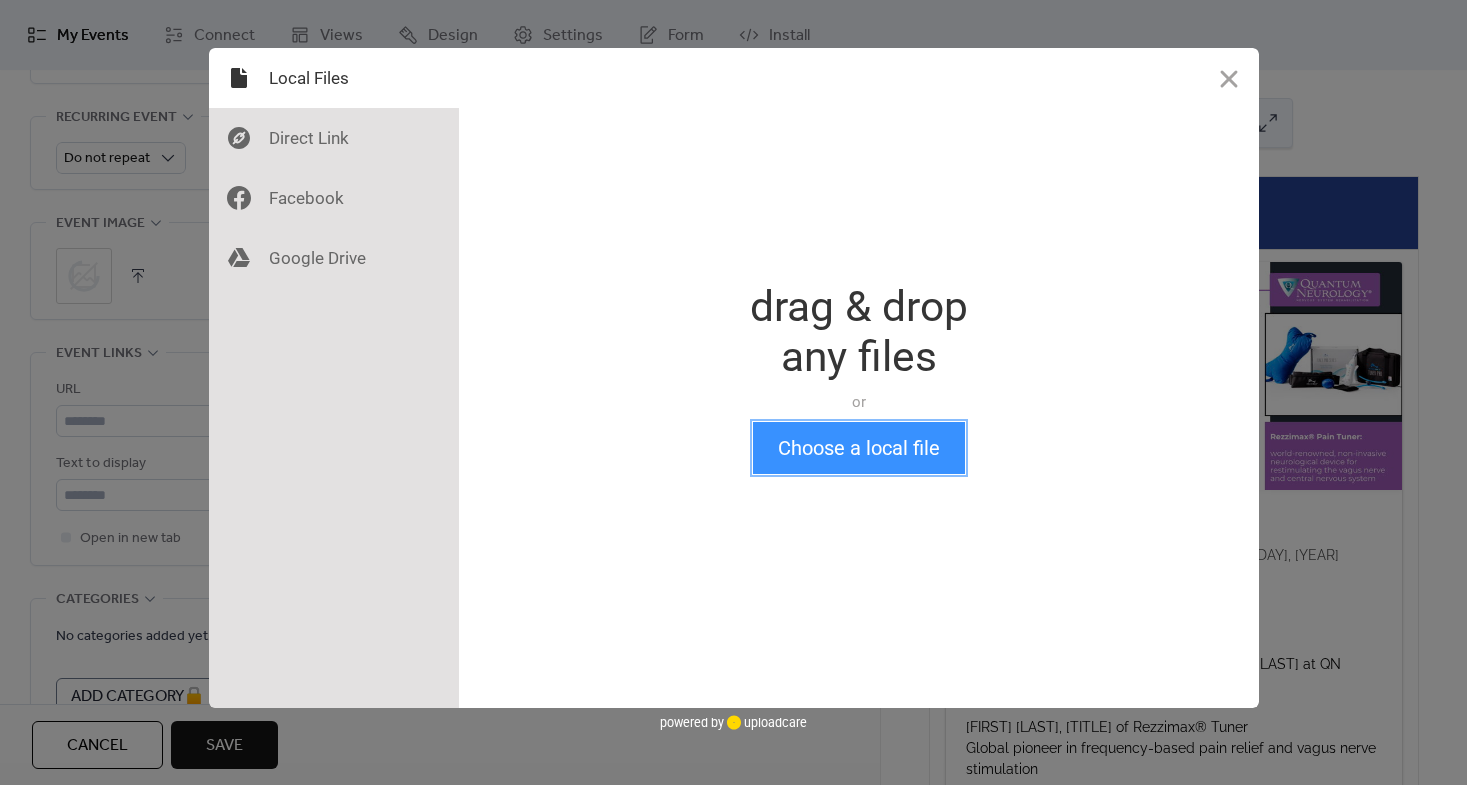 click on "Choose a local file" at bounding box center [859, 448] 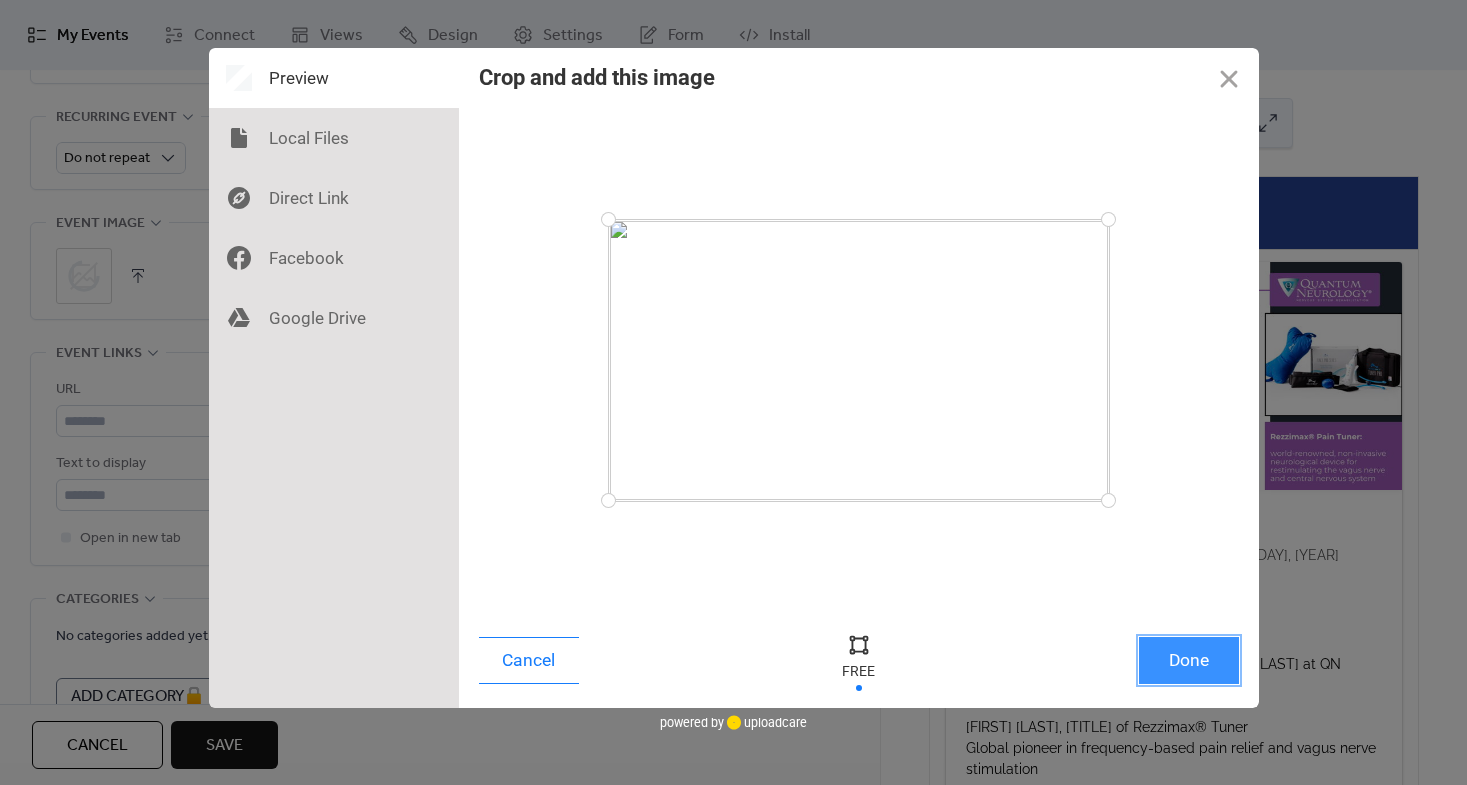click on "Done" at bounding box center [1189, 660] 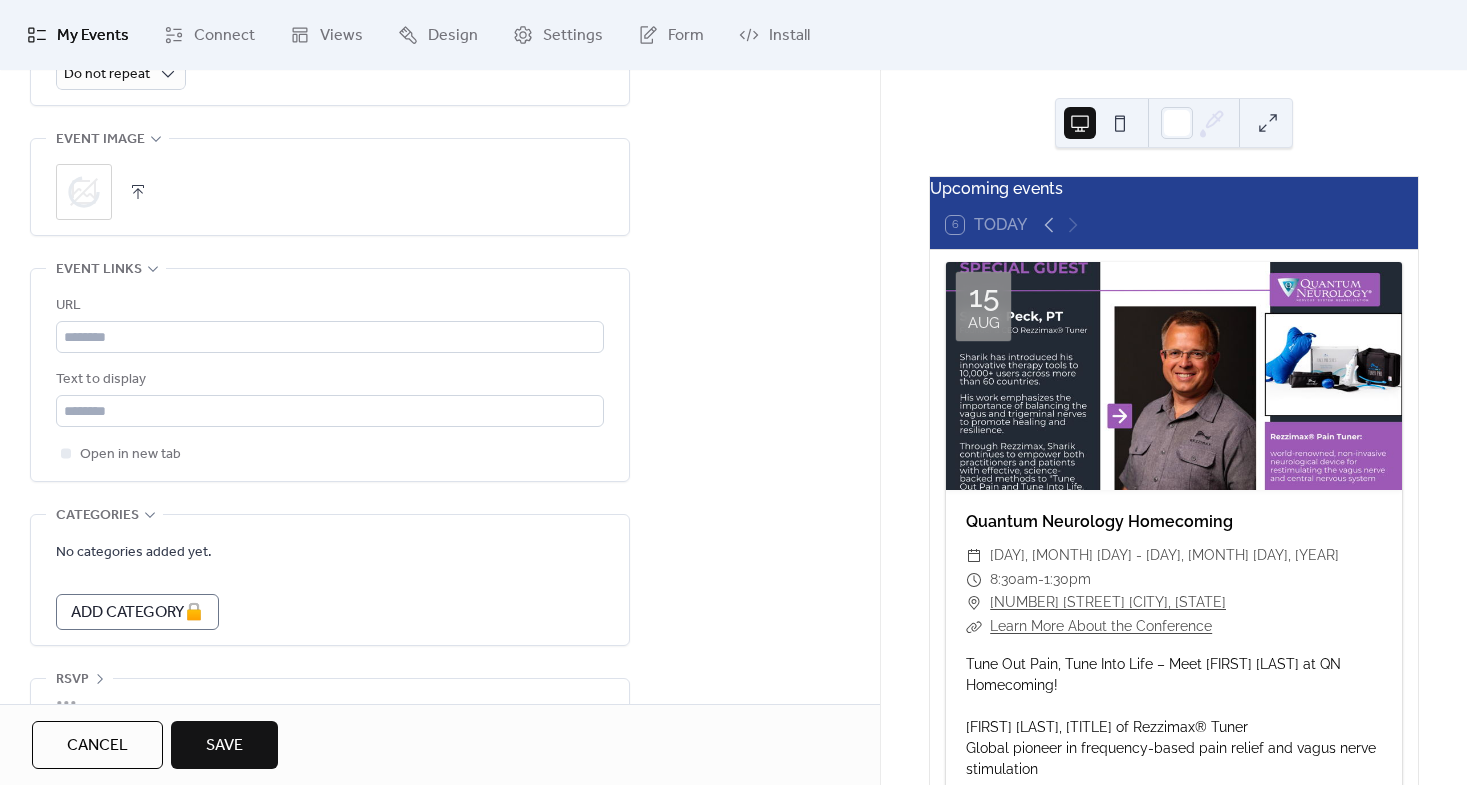 scroll, scrollTop: 1000, scrollLeft: 0, axis: vertical 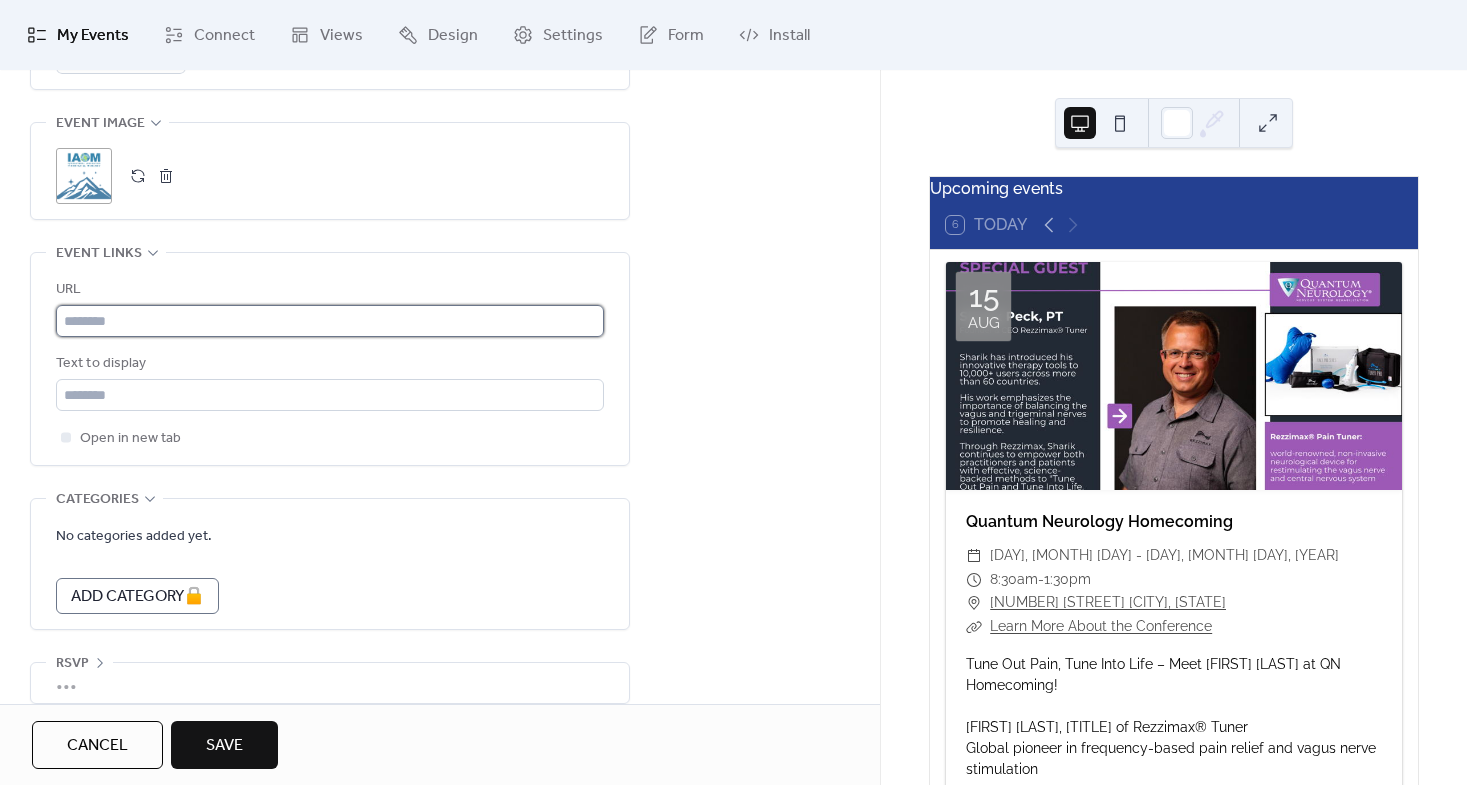 click at bounding box center [330, 321] 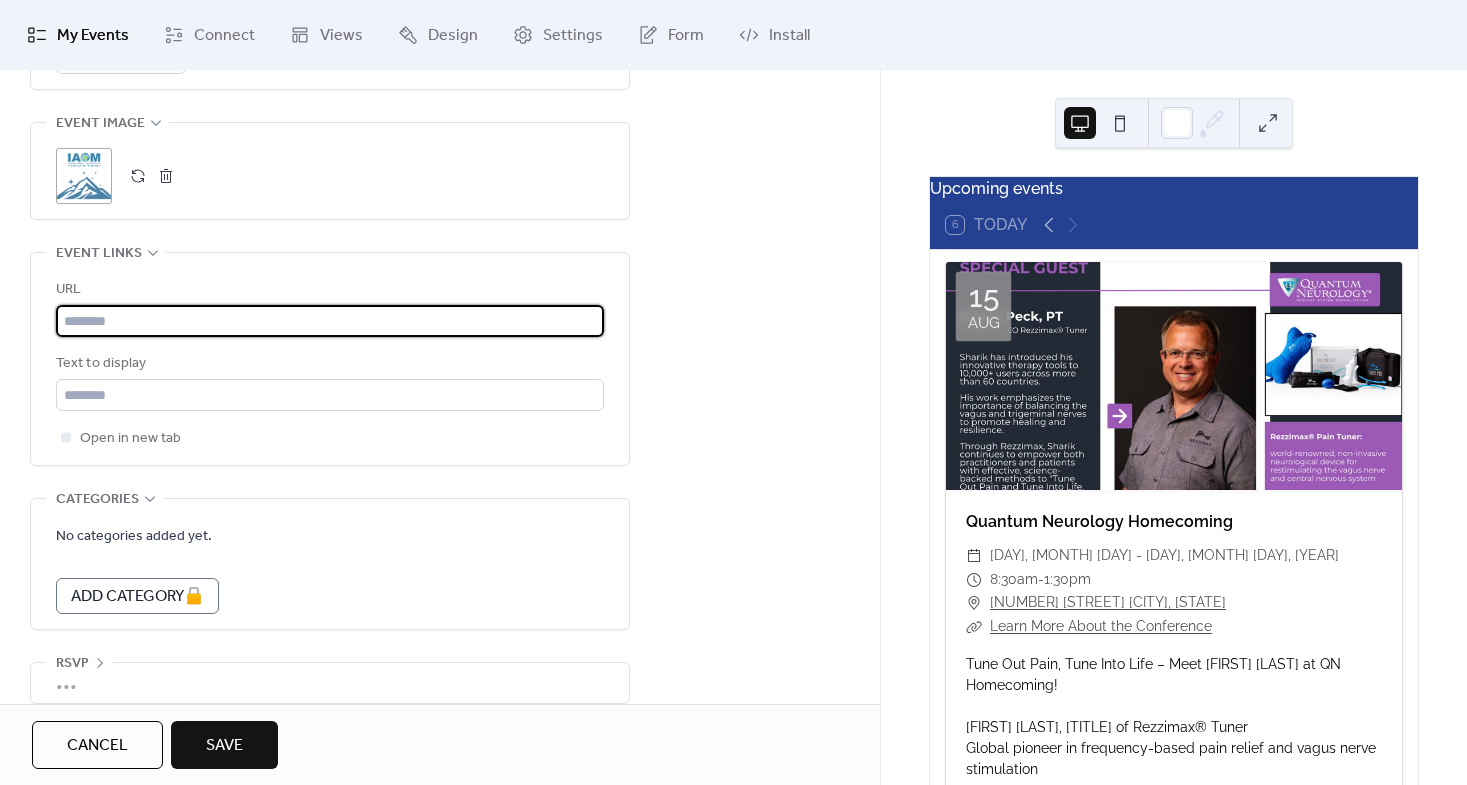 paste on "**********" 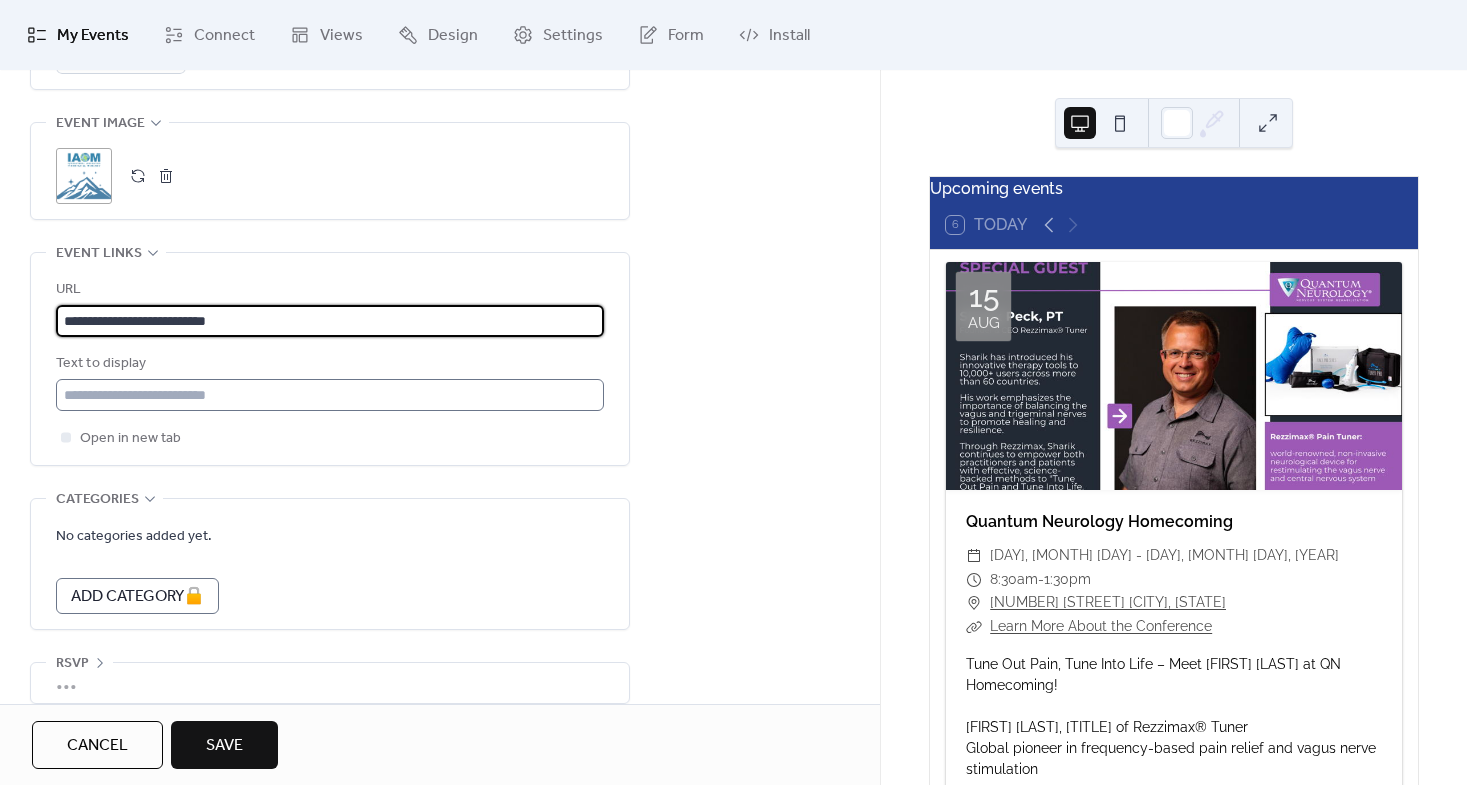 type on "**********" 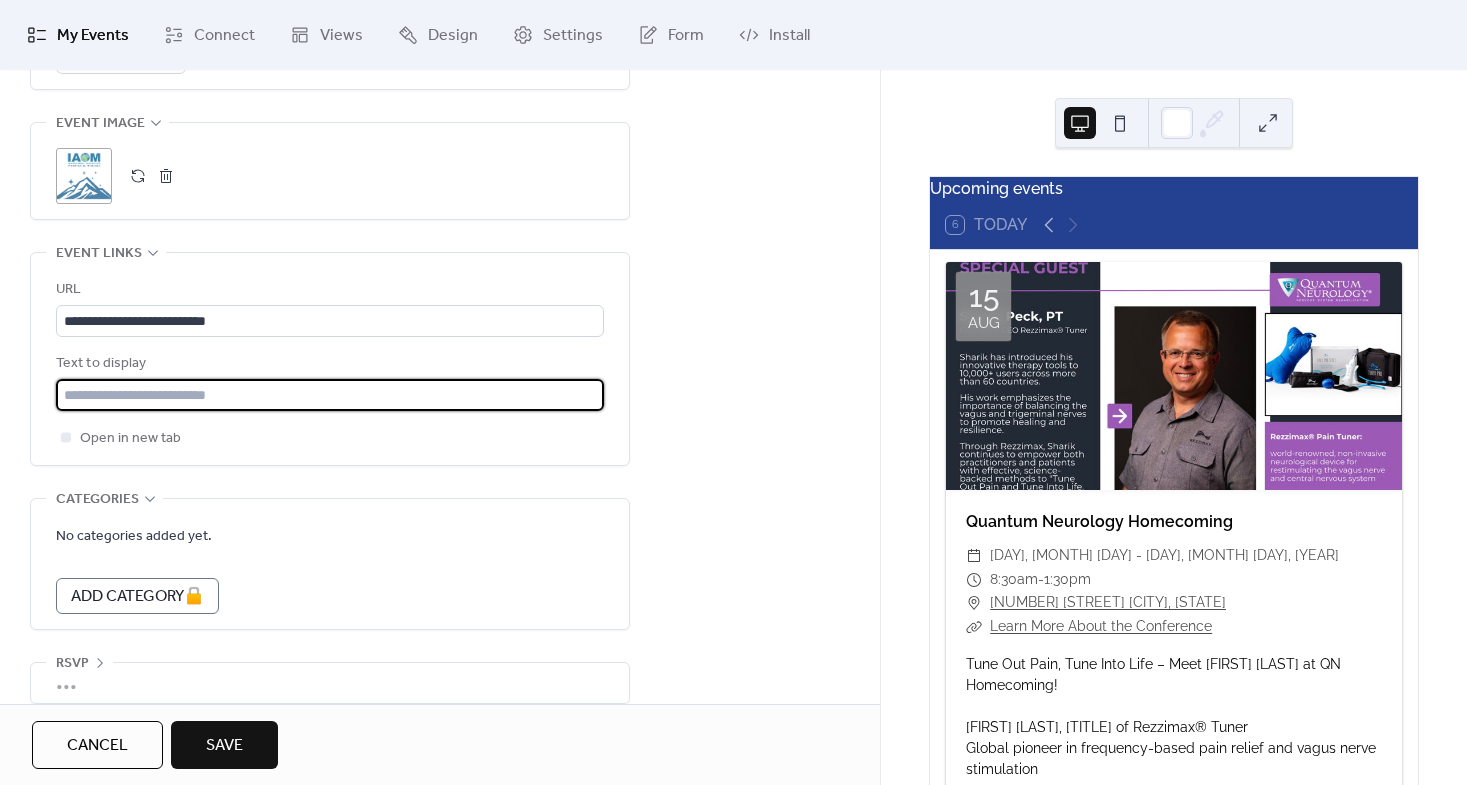 click at bounding box center (330, 395) 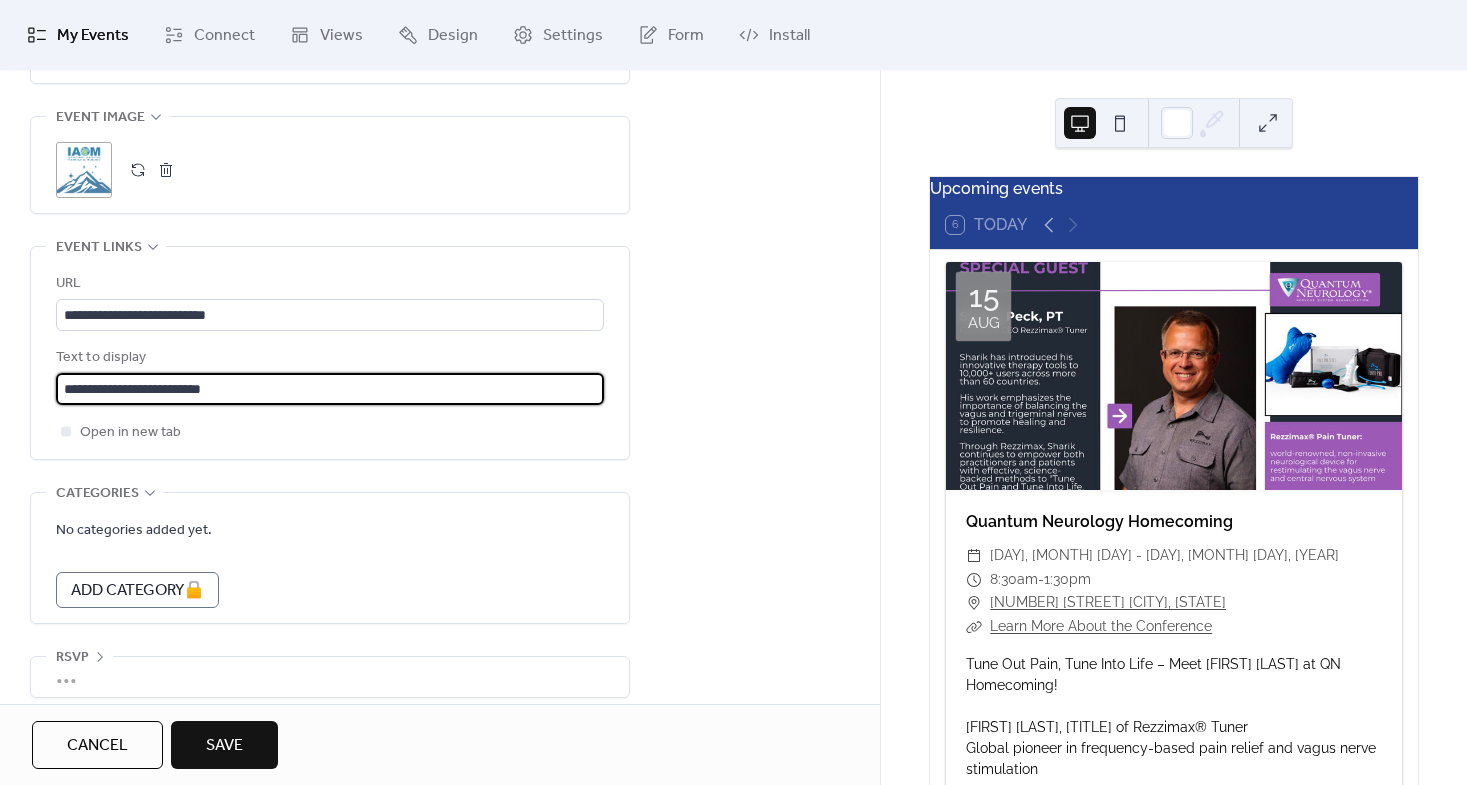 scroll, scrollTop: 1018, scrollLeft: 0, axis: vertical 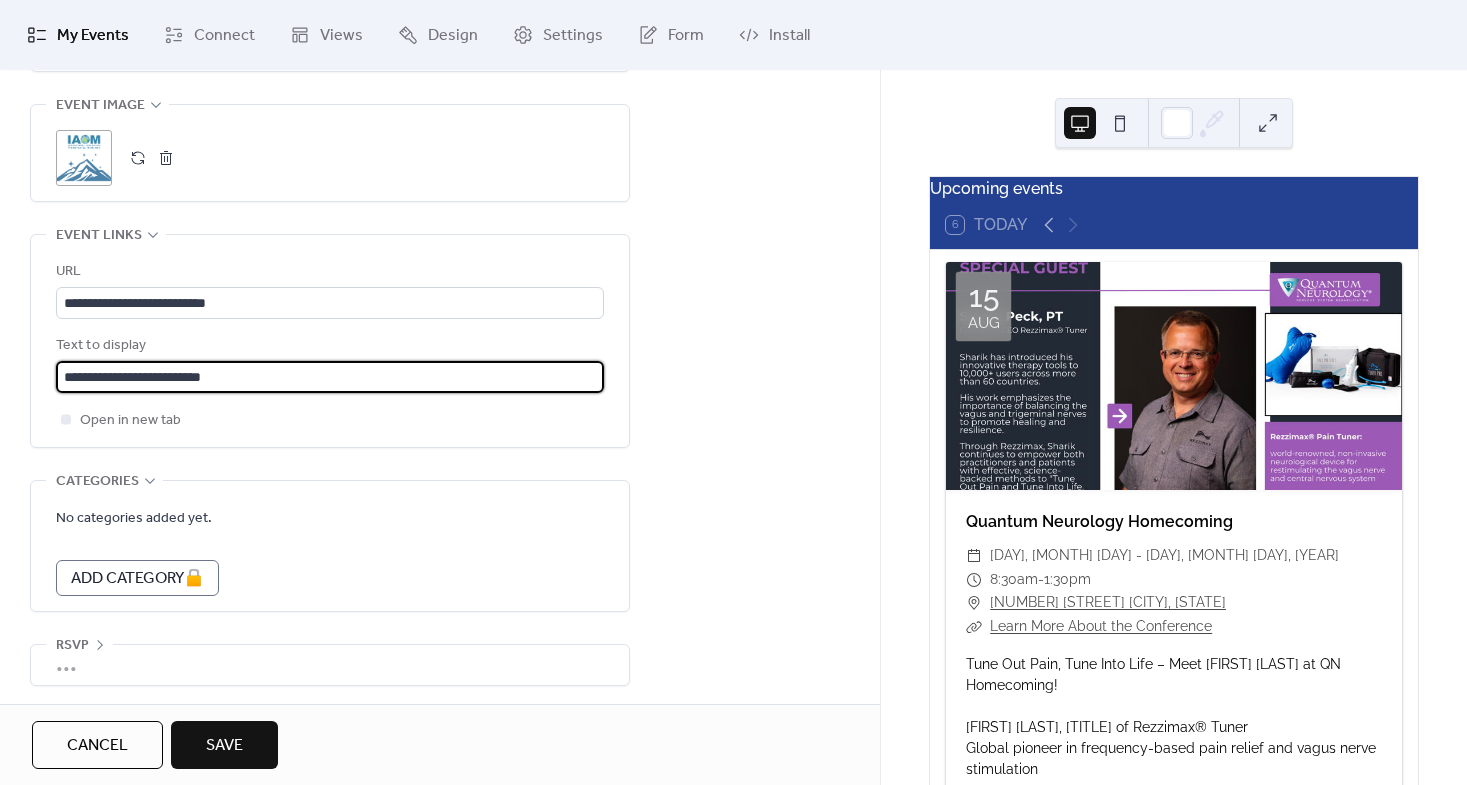 type on "**********" 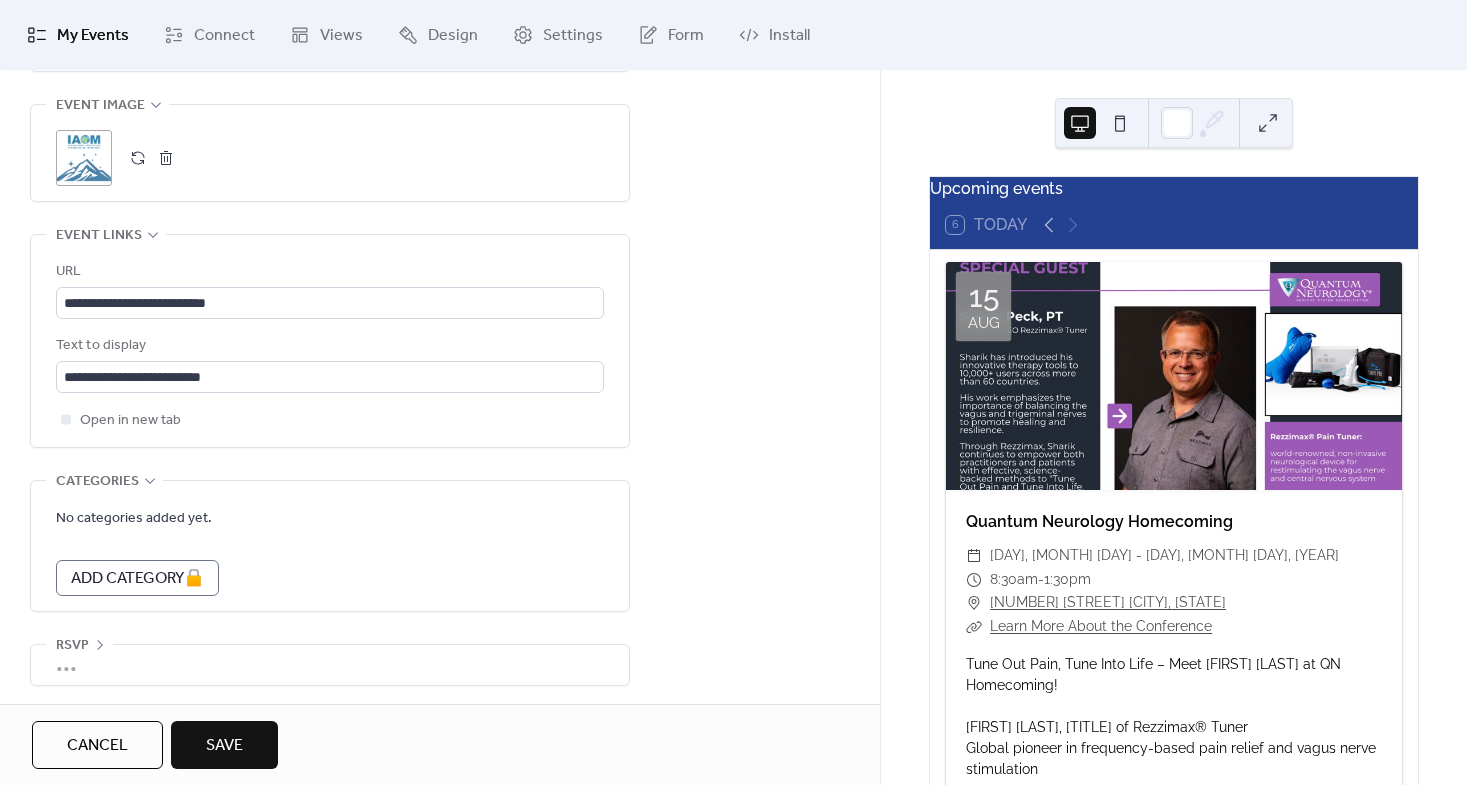 click on "Save" at bounding box center (224, 745) 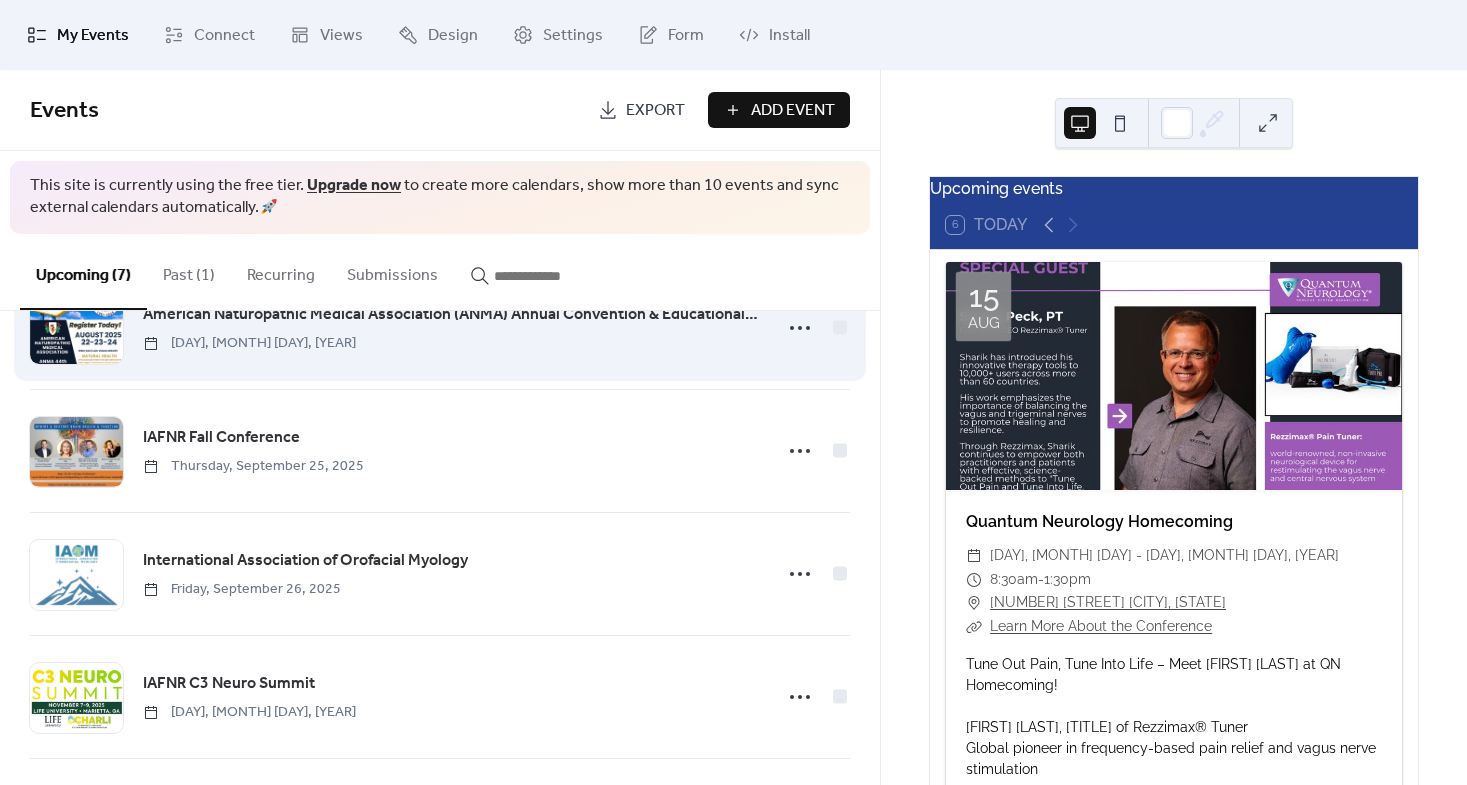 scroll, scrollTop: 444, scrollLeft: 0, axis: vertical 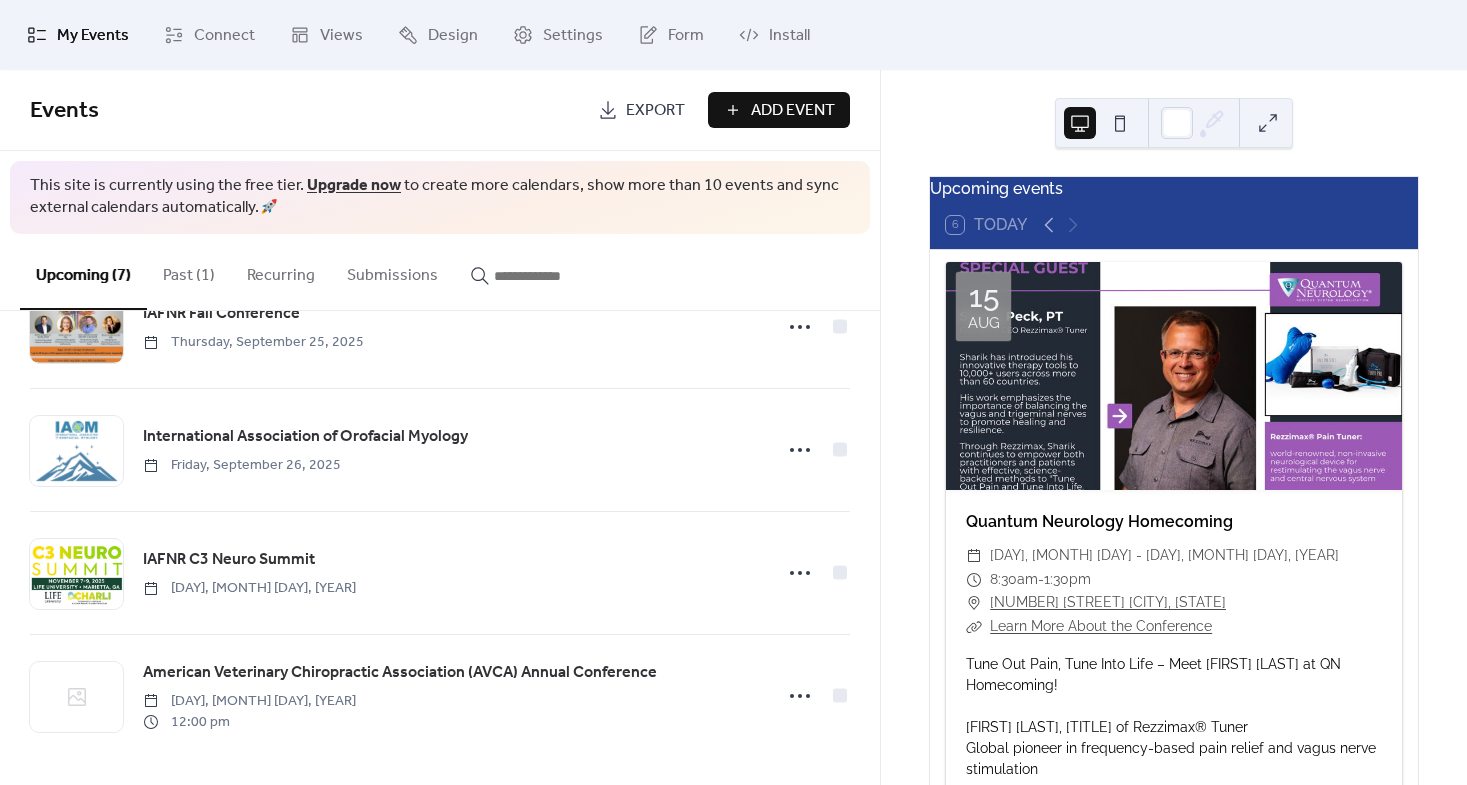 click on "Past (1)" at bounding box center (189, 271) 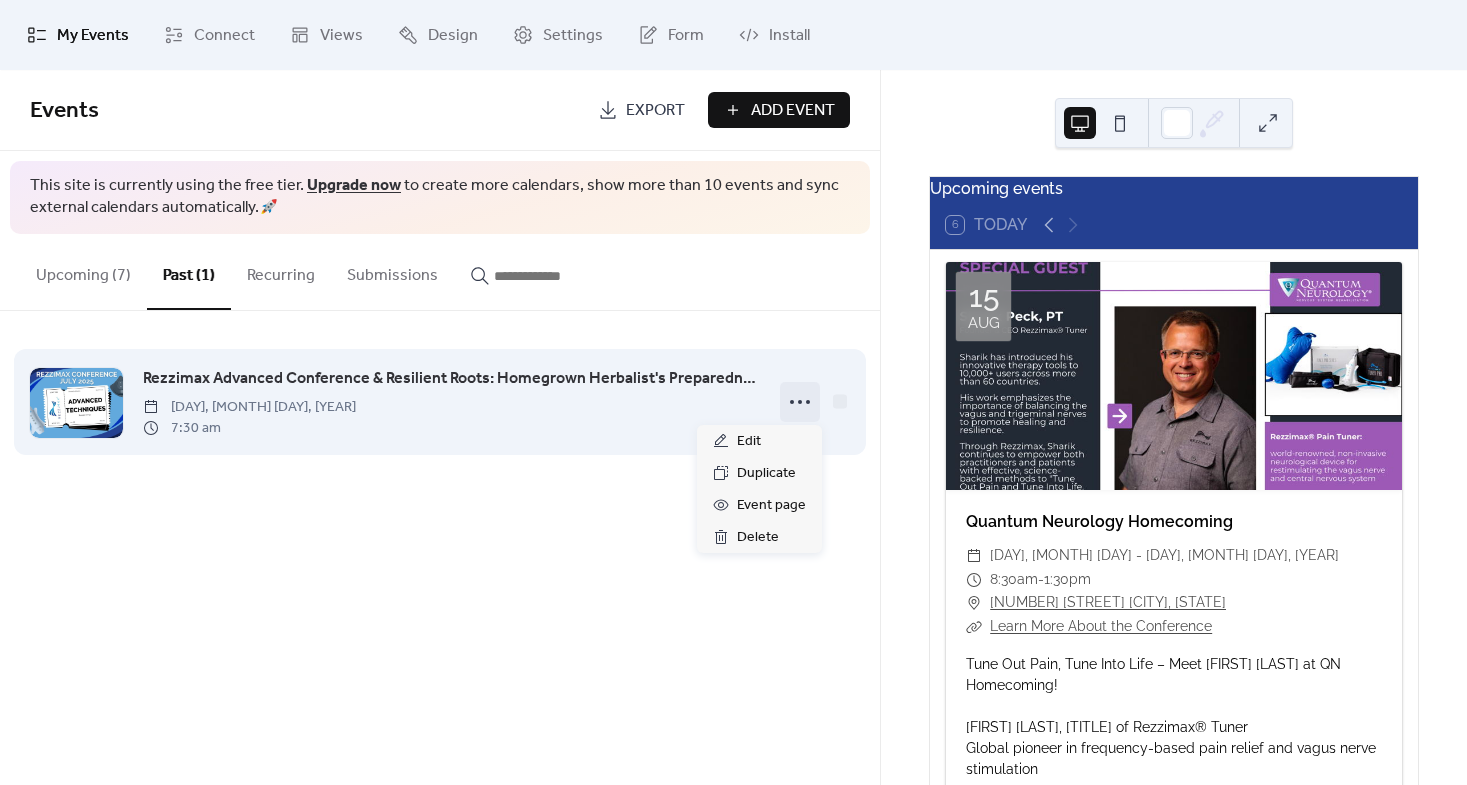 click 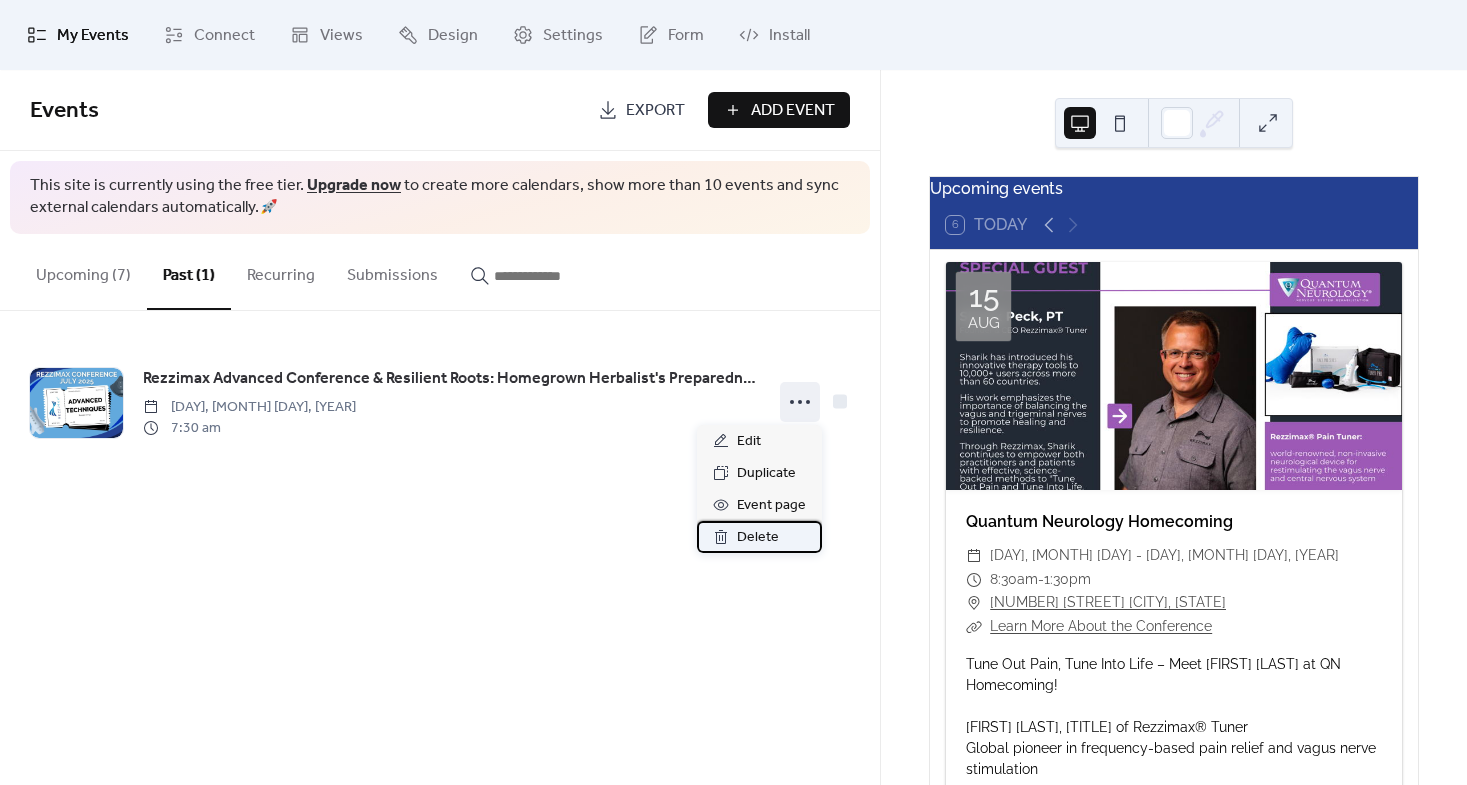 click on "Delete" at bounding box center (758, 538) 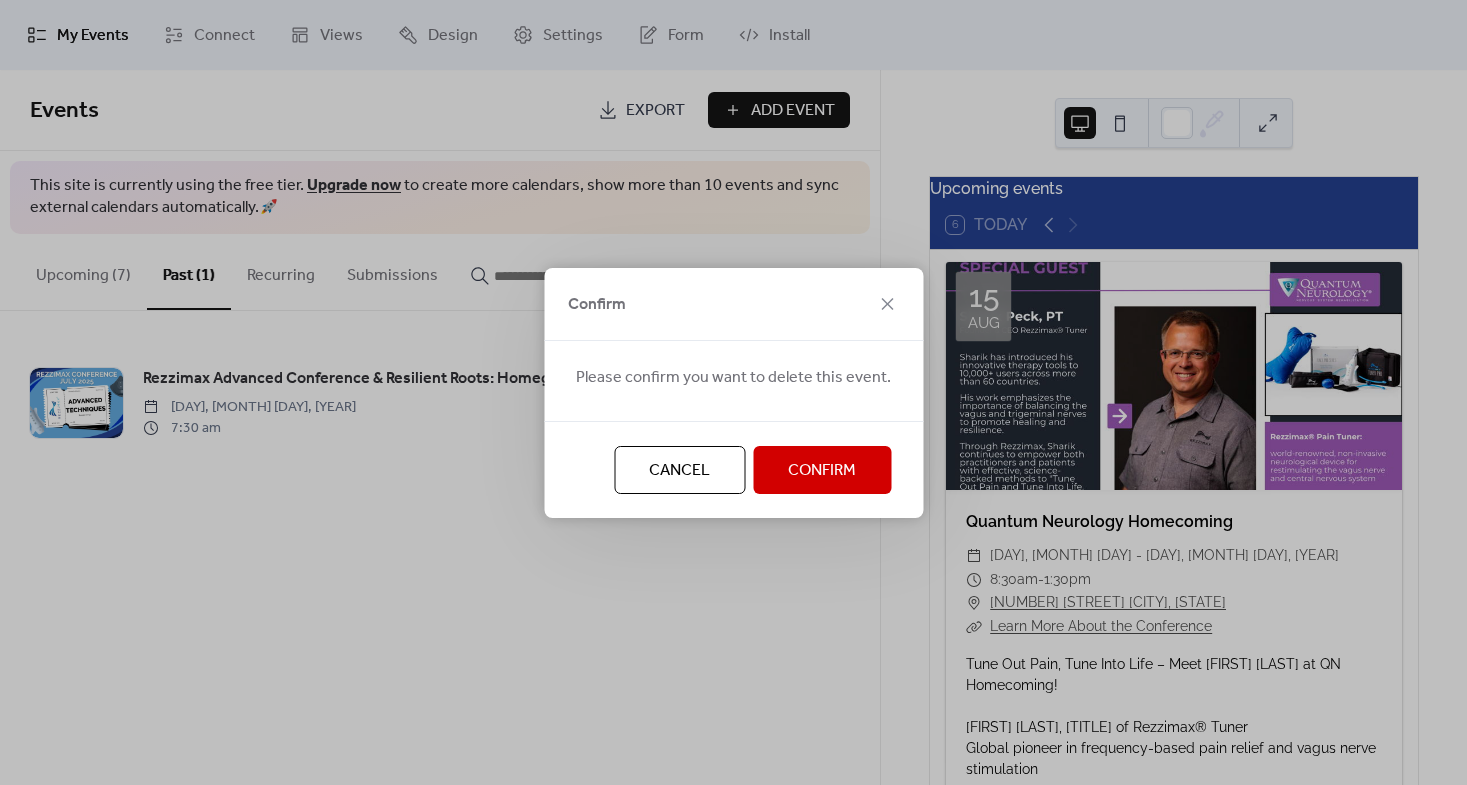 click on "Confirm" at bounding box center [822, 471] 